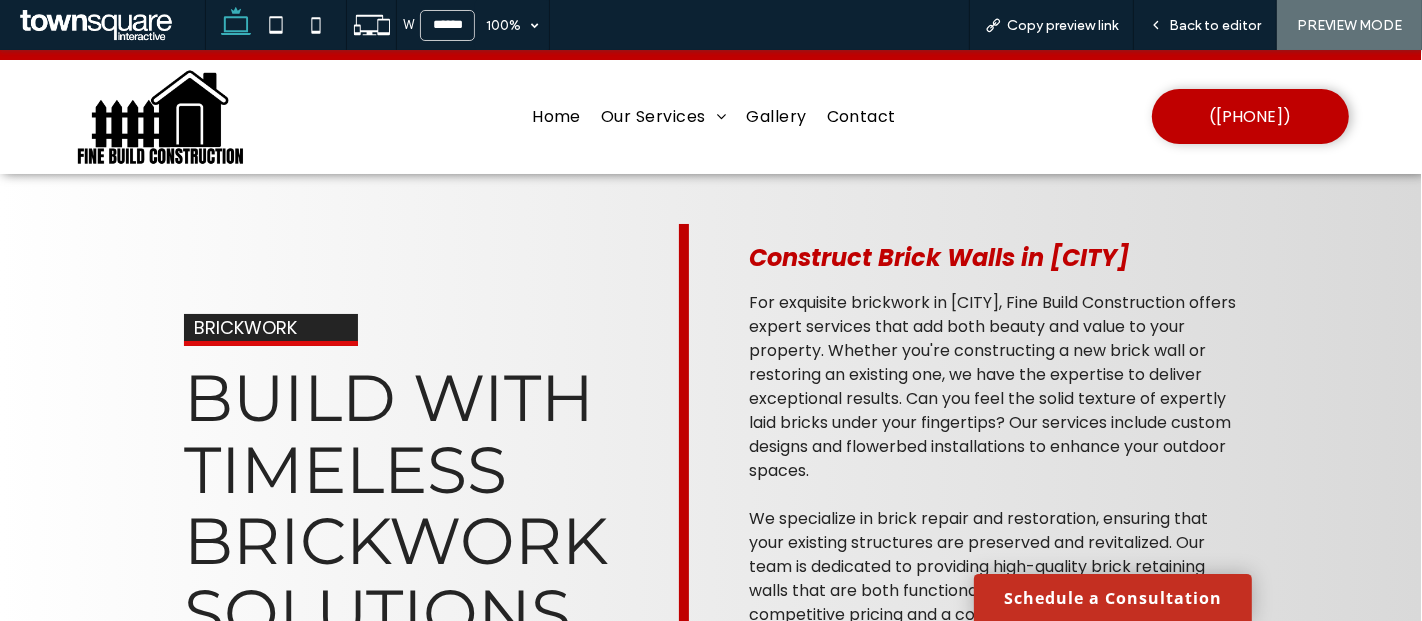 scroll, scrollTop: 0, scrollLeft: 0, axis: both 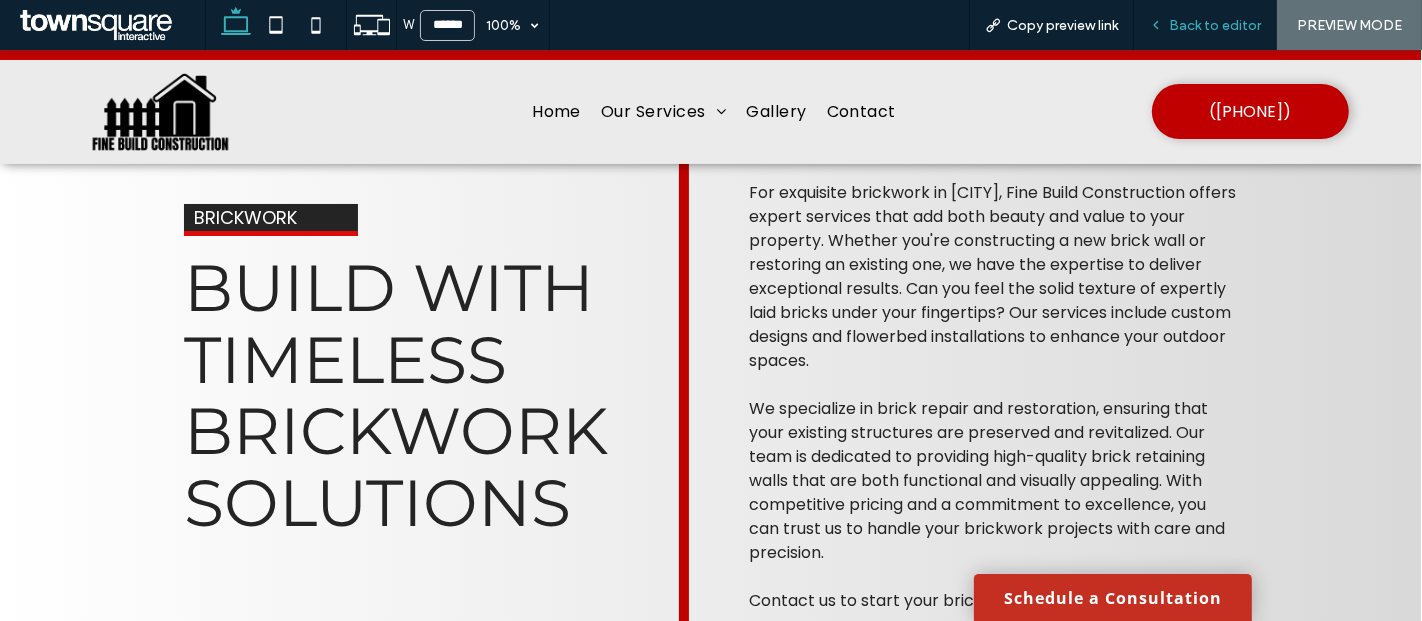 click on "Back to editor" at bounding box center (1205, 25) 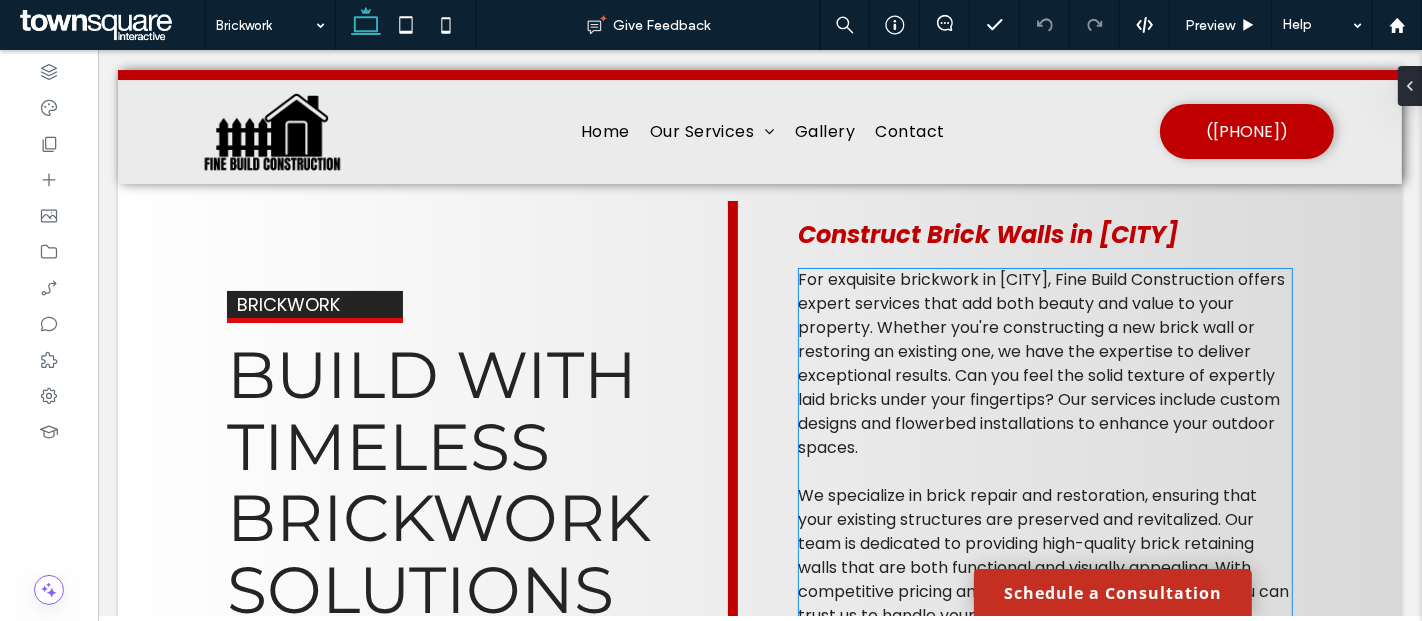 scroll, scrollTop: 0, scrollLeft: 0, axis: both 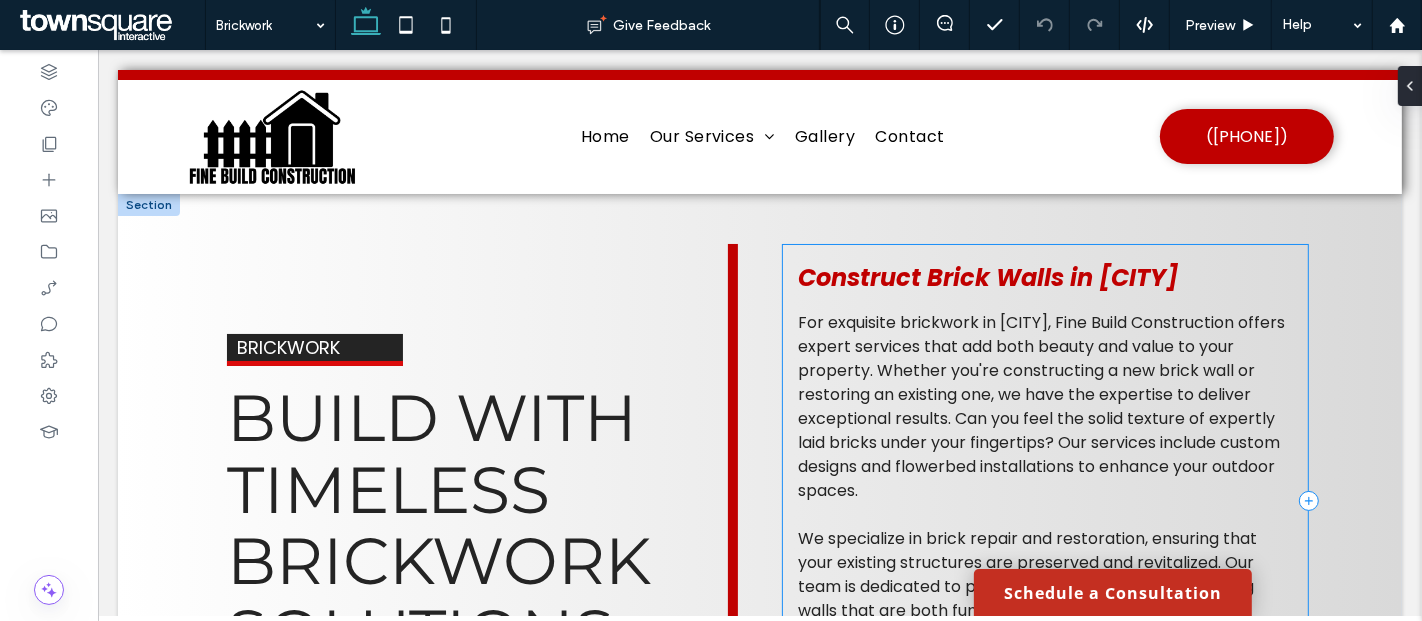 click on "Construct Brick Walls in [CITY]
For exquisite brickwork in [CITY], Fine Build Construction offers expert services that add both beauty and value to your property. Whether you're constructing a new brick wall or restoring an existing one, we have the expertise to deliver exceptional results. Can you feel the solid texture of expertly laid bricks under your fingertips? Our services include custom designs and flowerbed installations to enhance your outdoor spaces. ﻿ We specialize in brick repair and restoration, ensuring that your existing structures are preserved and revitalized. Our team is dedicated to providing high-quality brick retaining walls that are both functional and visually appealing. With competitive pricing and a commitment to excellence, you can trust us to handle your brickwork projects with care and precision. Contact us to start your brickwork project today!" at bounding box center (1044, 501) 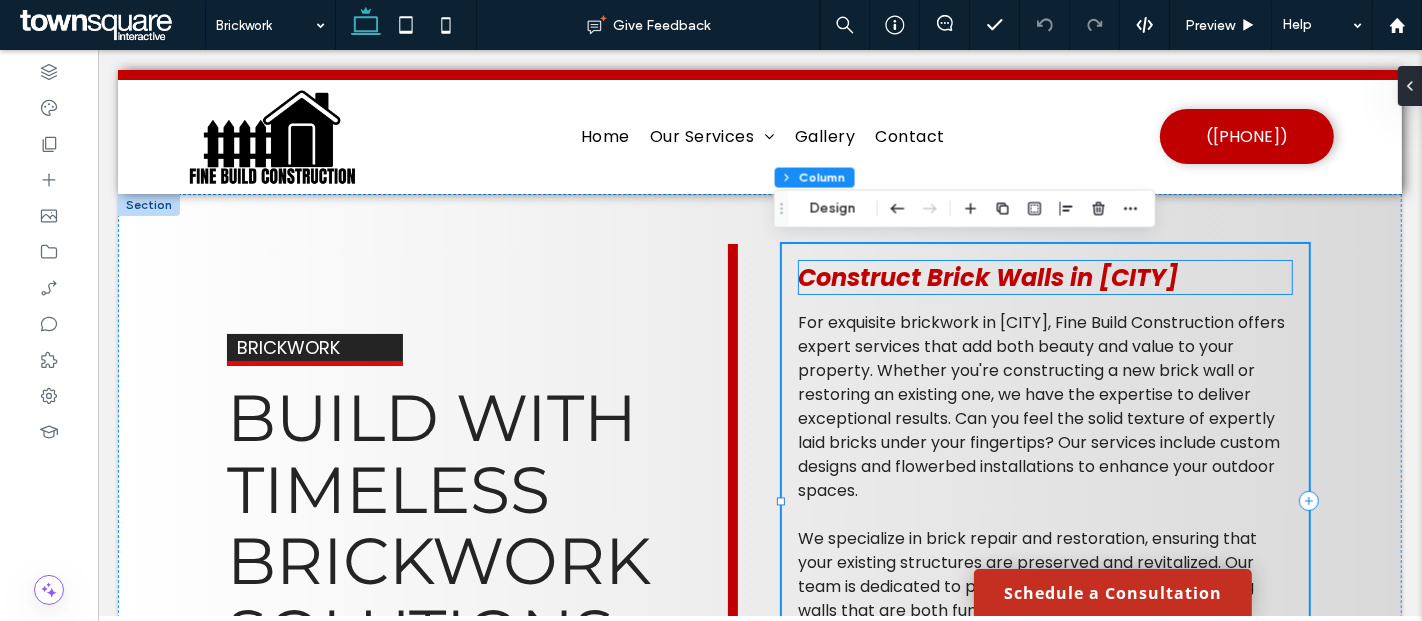 click on "Construct Brick Walls in [CITY]" at bounding box center (987, 277) 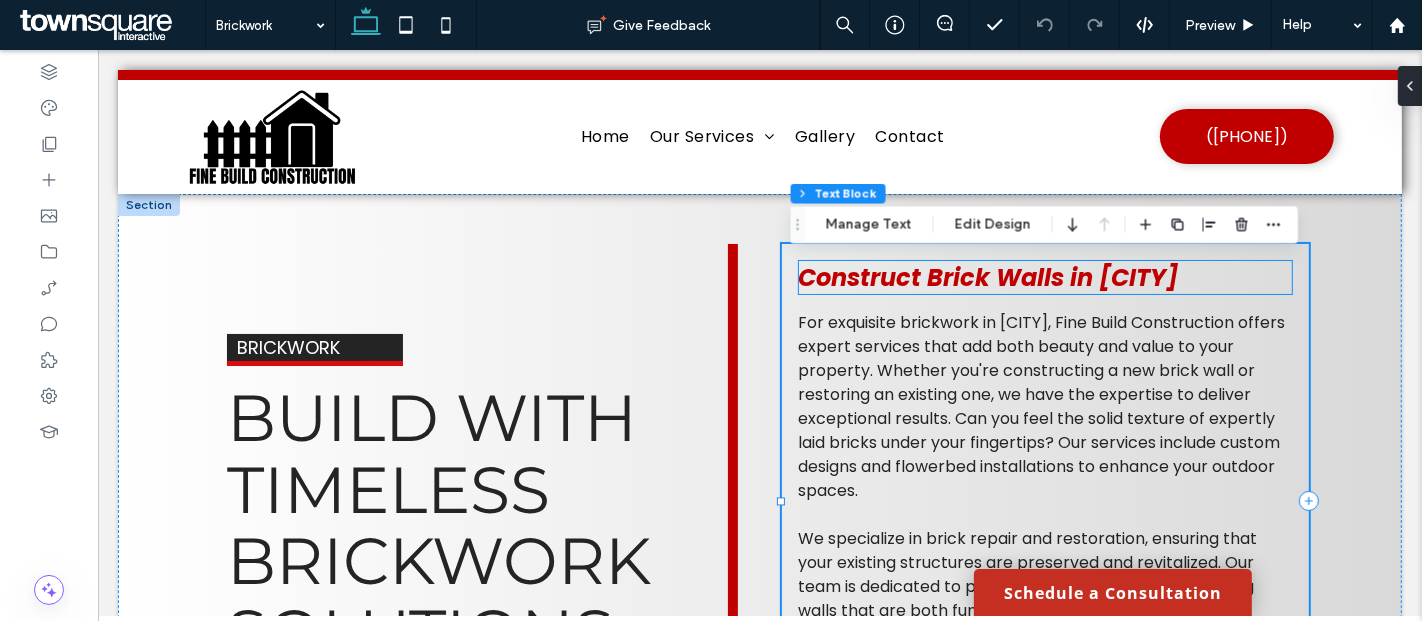 click on "Construct Brick Walls in [CITY]" at bounding box center [1044, 277] 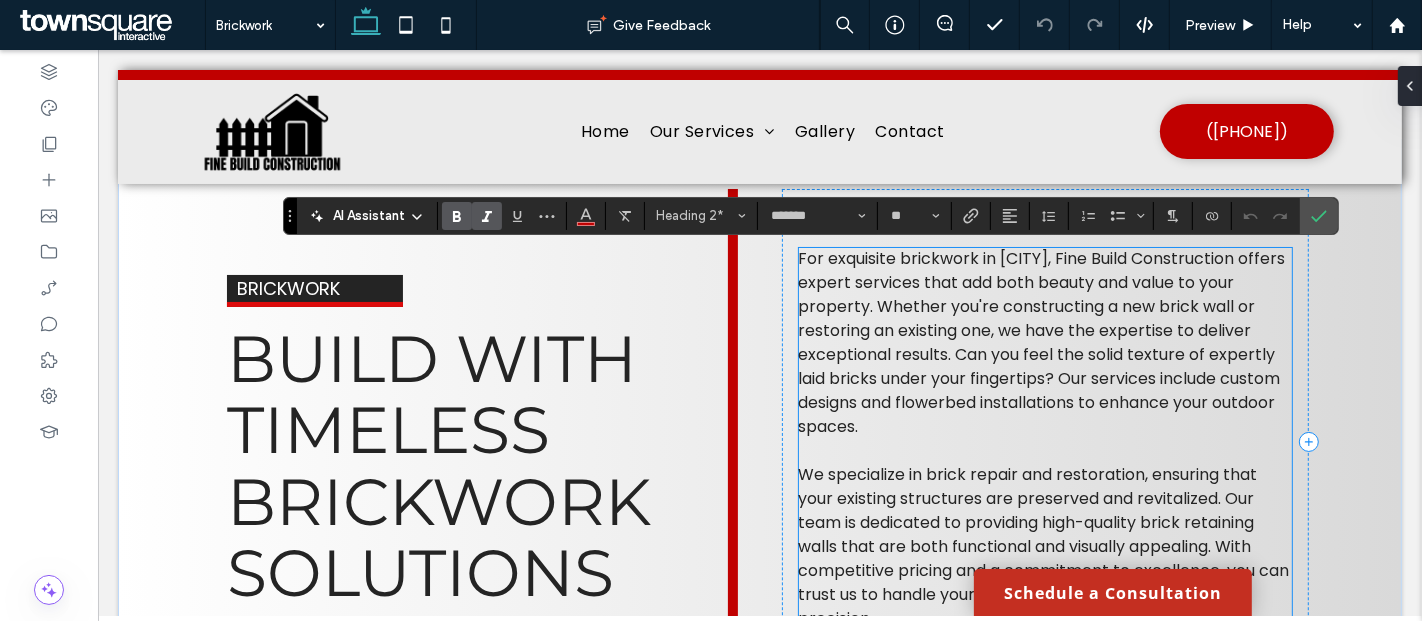scroll, scrollTop: 0, scrollLeft: 0, axis: both 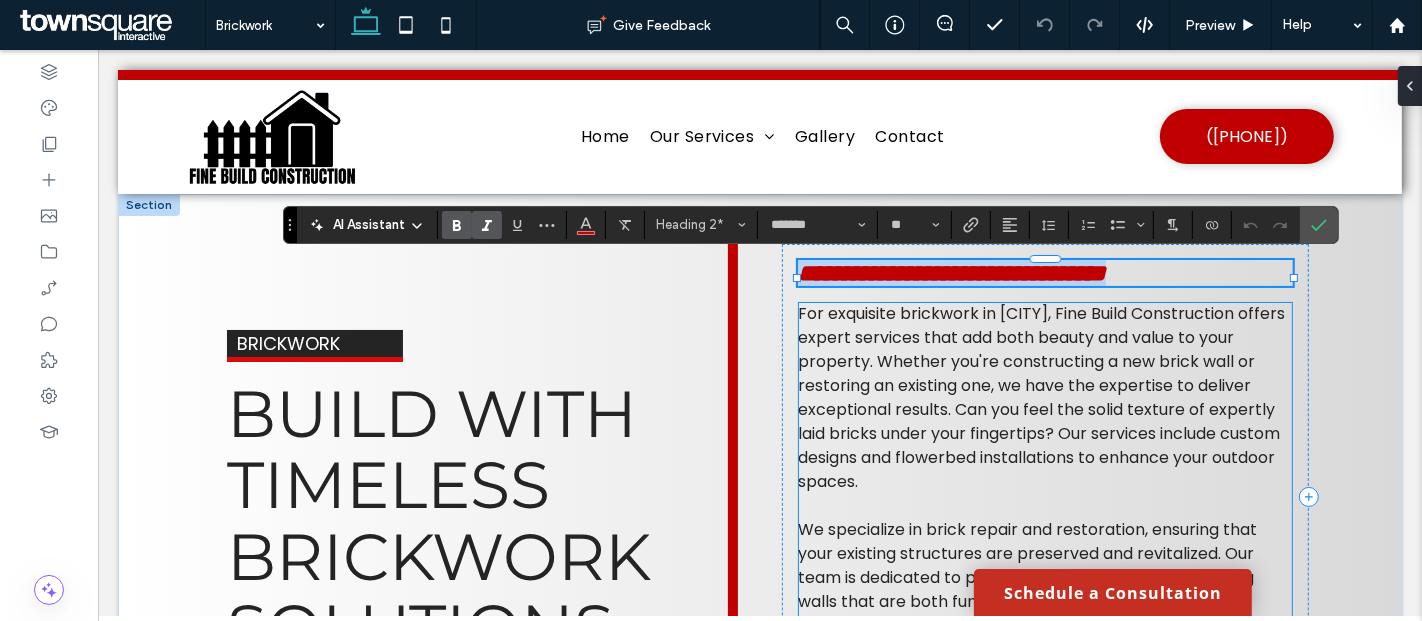 type 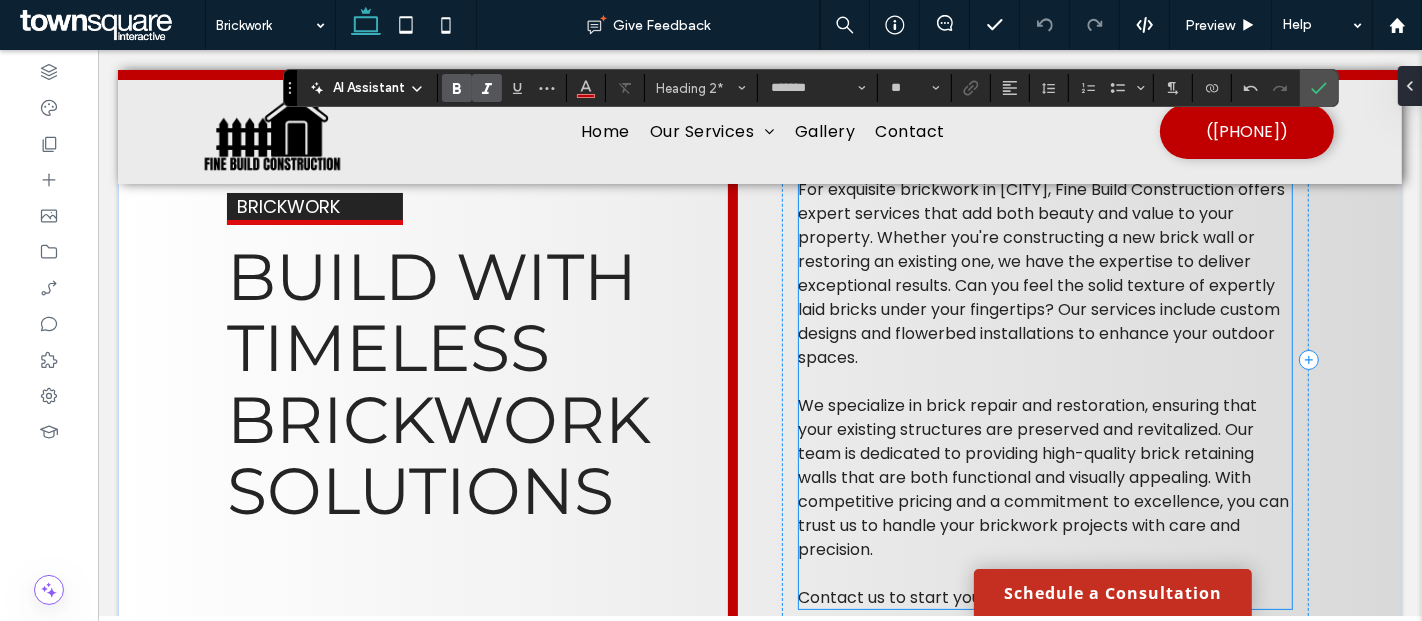 scroll, scrollTop: 140, scrollLeft: 0, axis: vertical 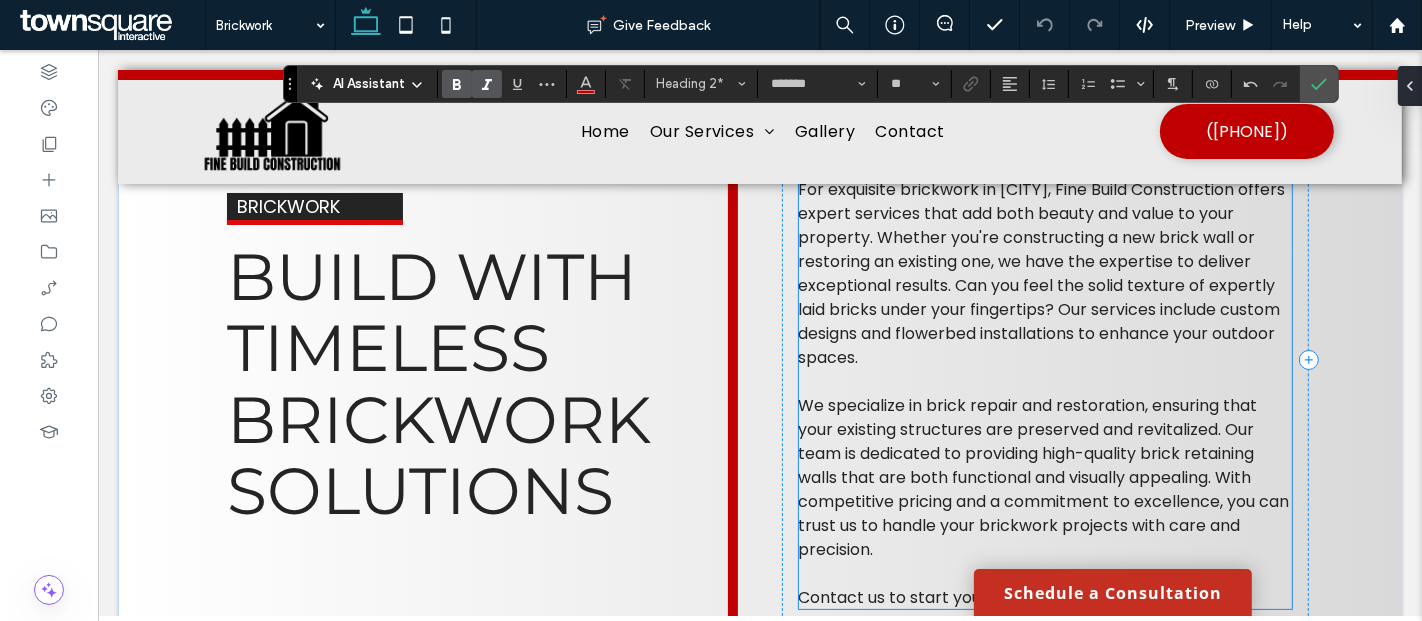 click on "For exquisite brickwork in [CITY], Fine Build Construction offers expert services that add both beauty and value to your property. Whether you're constructing a new brick wall or restoring an existing one, we have the expertise to deliver exceptional results. Can you feel the solid texture of expertly laid bricks under your fingertips? Our services include custom designs and flowerbed installations to enhance your outdoor spaces." at bounding box center (1040, 273) 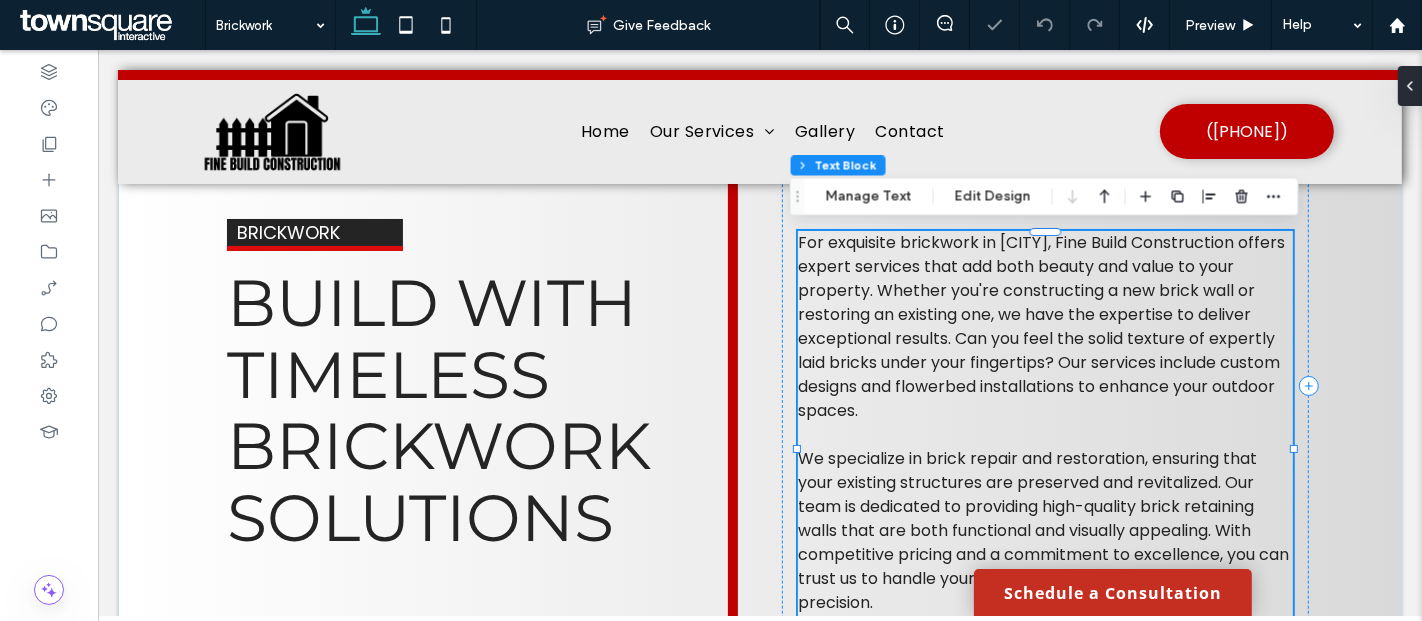 click on "For exquisite brickwork in [CITY], Fine Build Construction offers expert services that add both beauty and value to your property. Whether you're constructing a new brick wall or restoring an existing one, we have the expertise to deliver exceptional results. Can you feel the solid texture of expertly laid bricks under your fingertips? Our services include custom designs and flowerbed installations to enhance your outdoor spaces." at bounding box center (1040, 326) 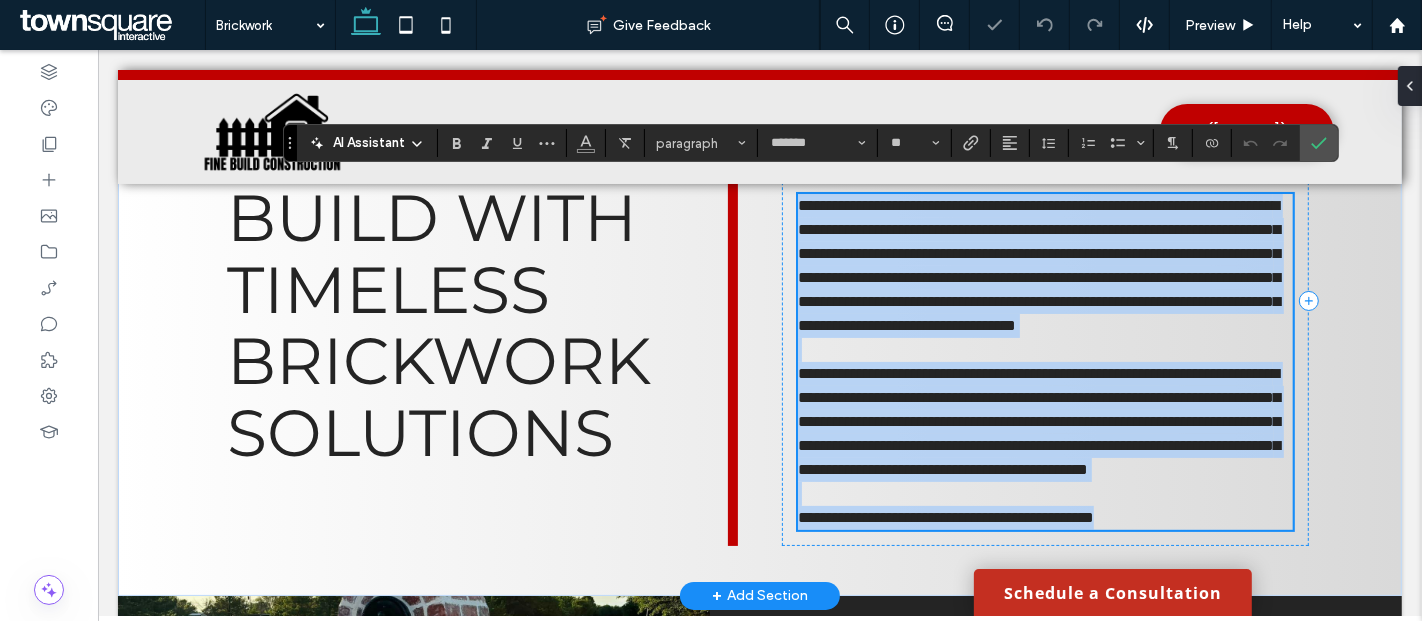 scroll, scrollTop: 174, scrollLeft: 0, axis: vertical 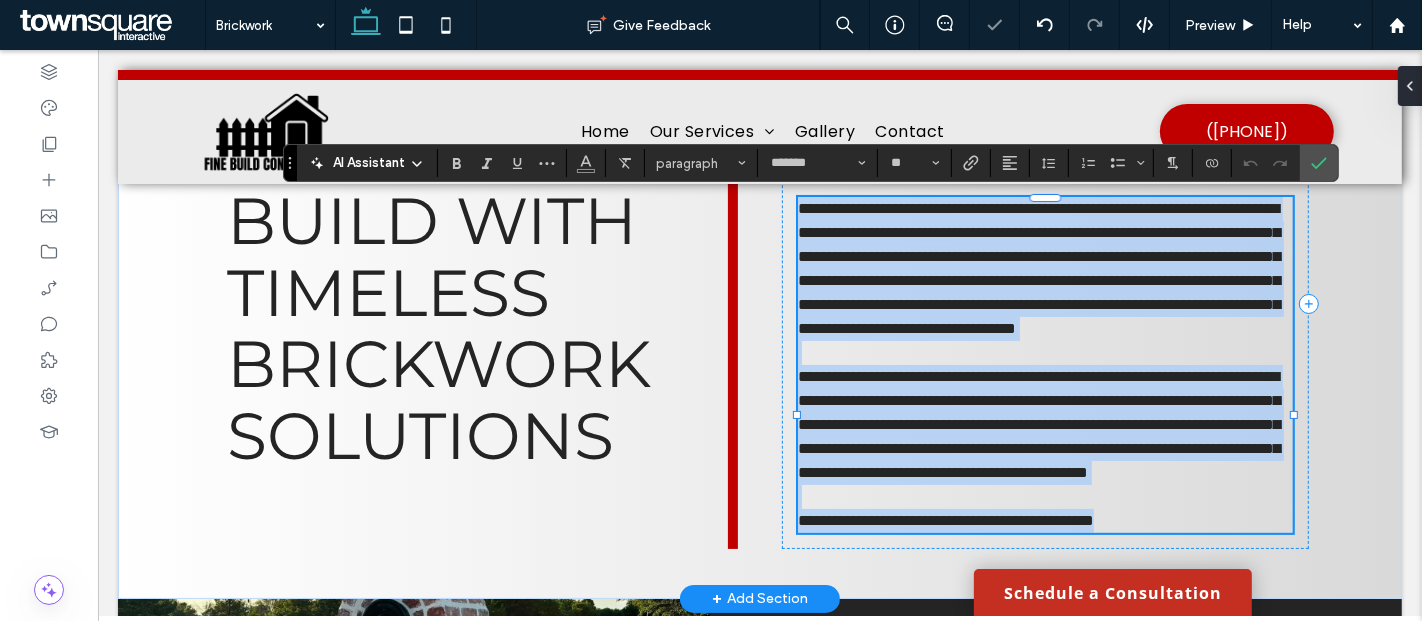 click on "**********" at bounding box center (1038, 268) 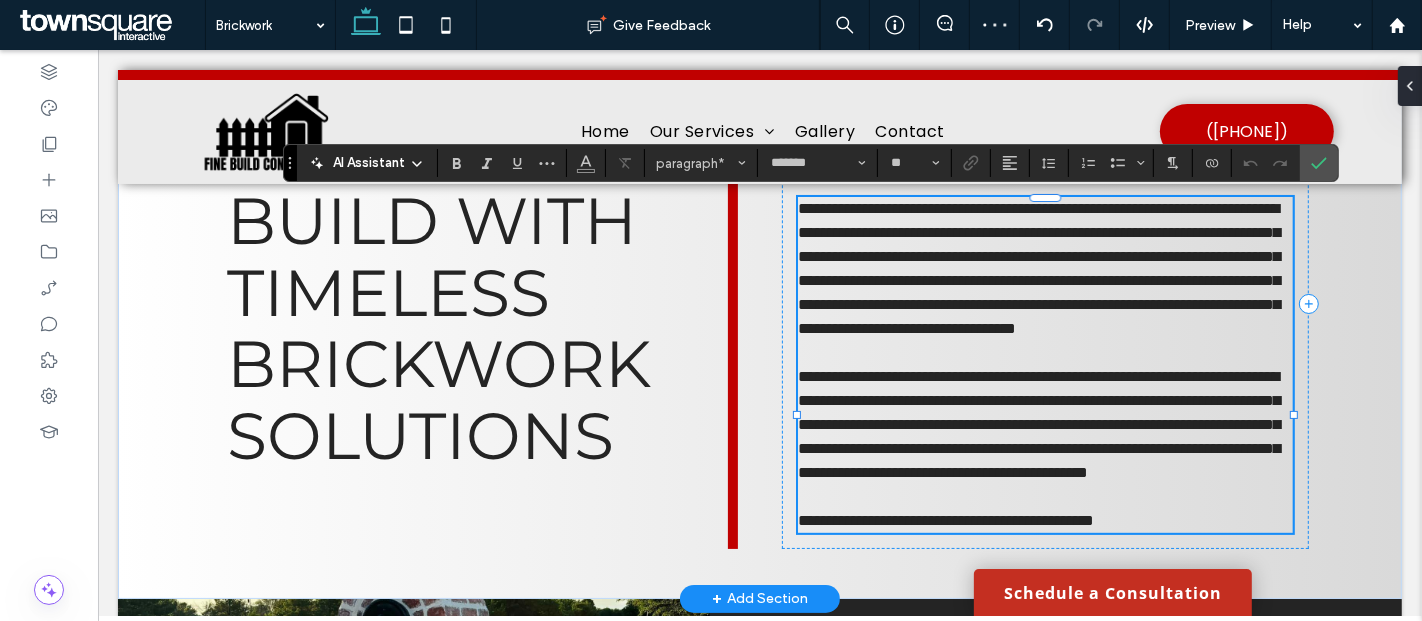 type 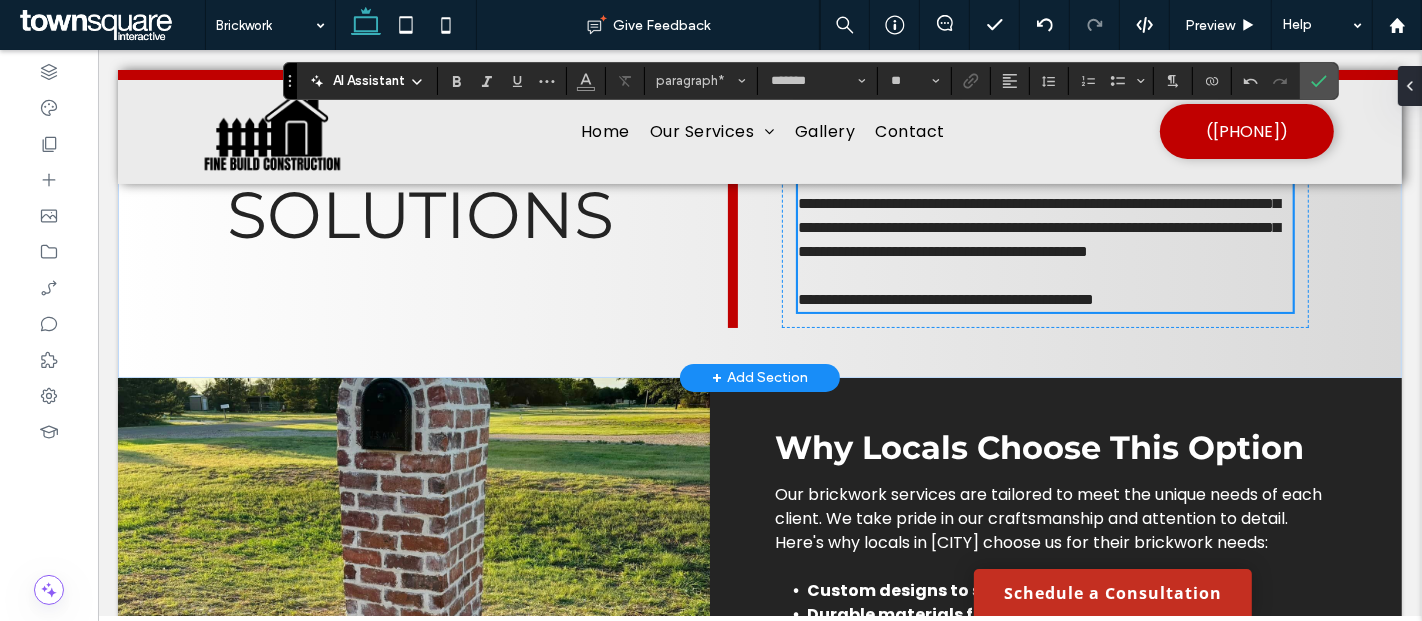 scroll, scrollTop: 396, scrollLeft: 0, axis: vertical 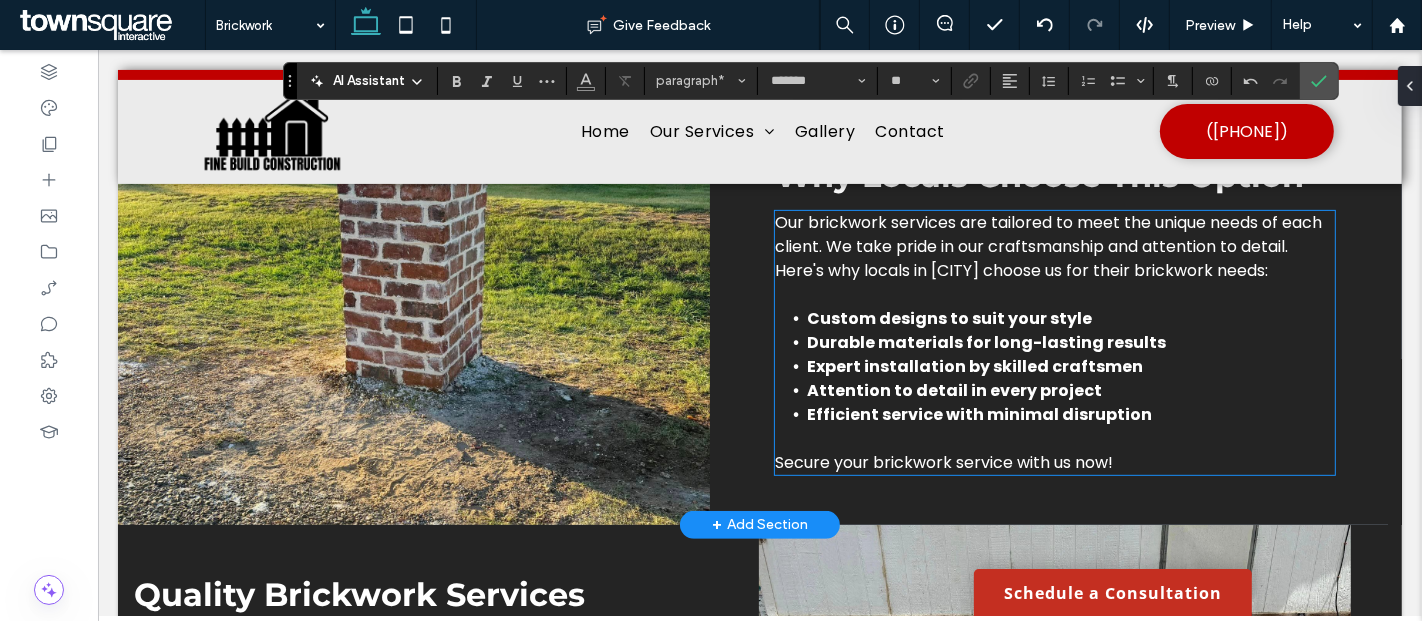 click on "Our brickwork services are tailored to meet the unique needs of each client. We take pride in our craftsmanship and attention to detail. Here's why locals in [CITY] choose us for their brickwork needs:" at bounding box center [1047, 246] 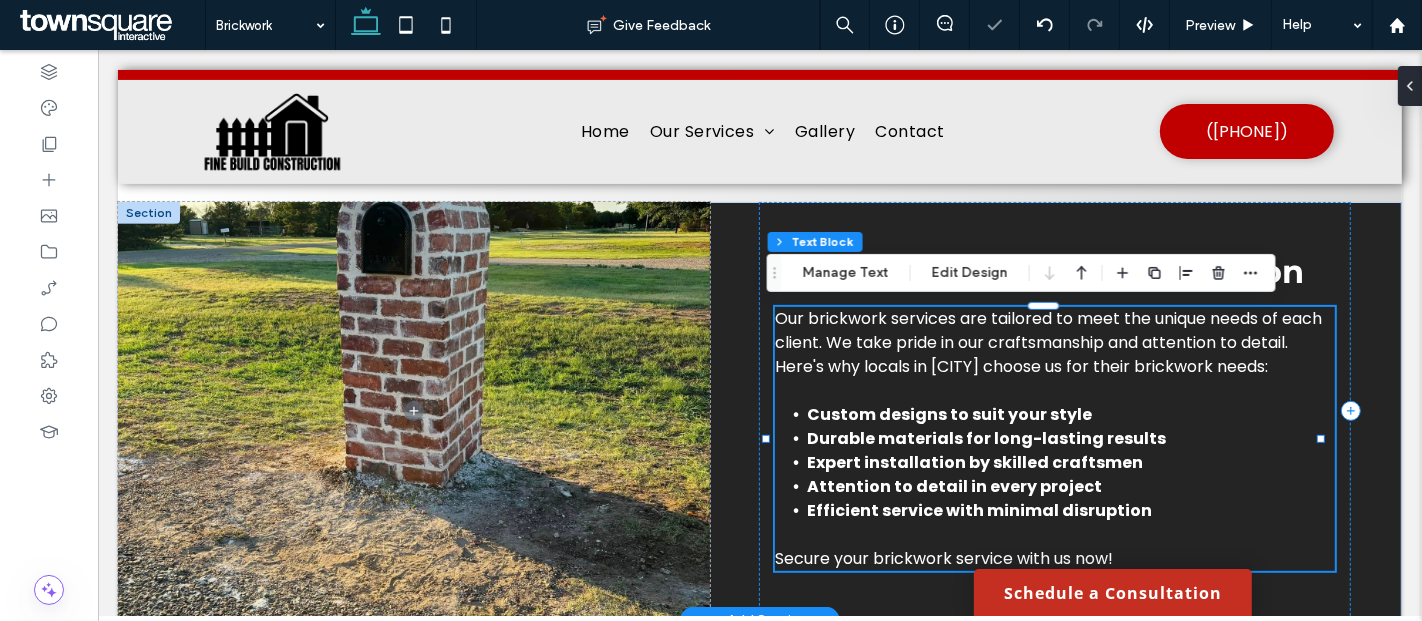 click on "Our brickwork services are tailored to meet the unique needs of each client. We take pride in our craftsmanship and attention to detail. Here's why locals in [CITY] choose us for their brickwork needs:" at bounding box center (1047, 342) 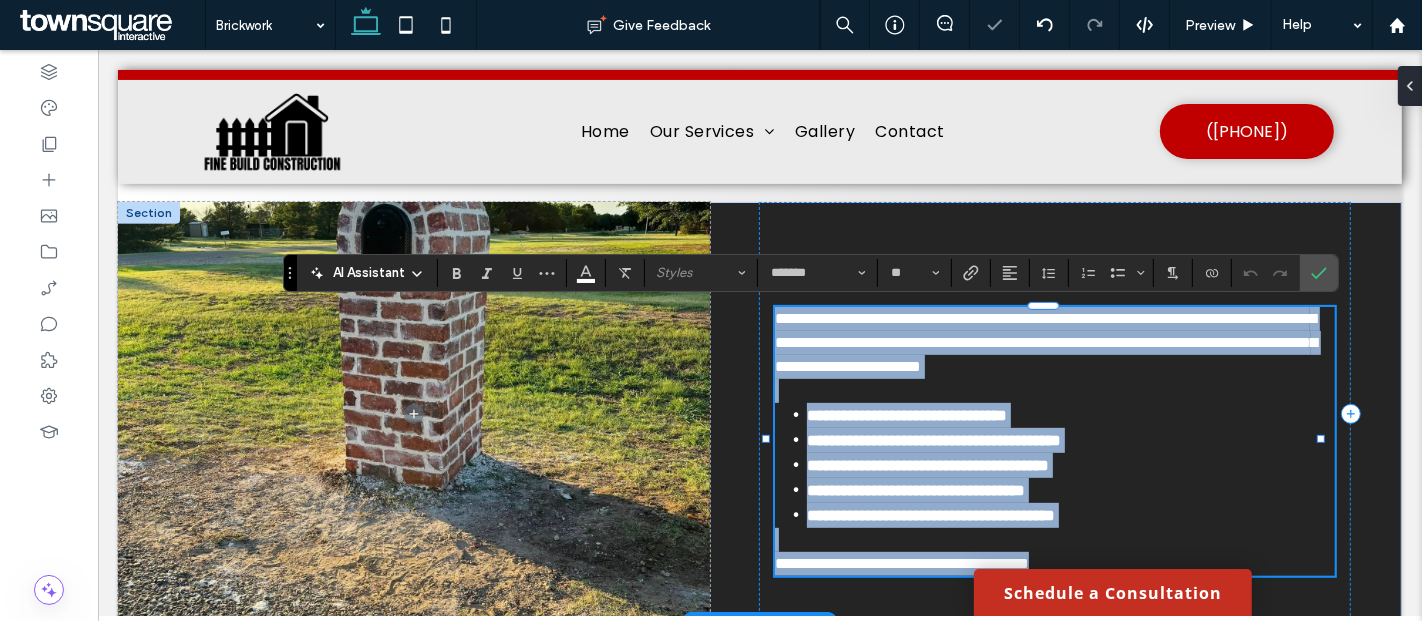 click on "**********" at bounding box center [1045, 342] 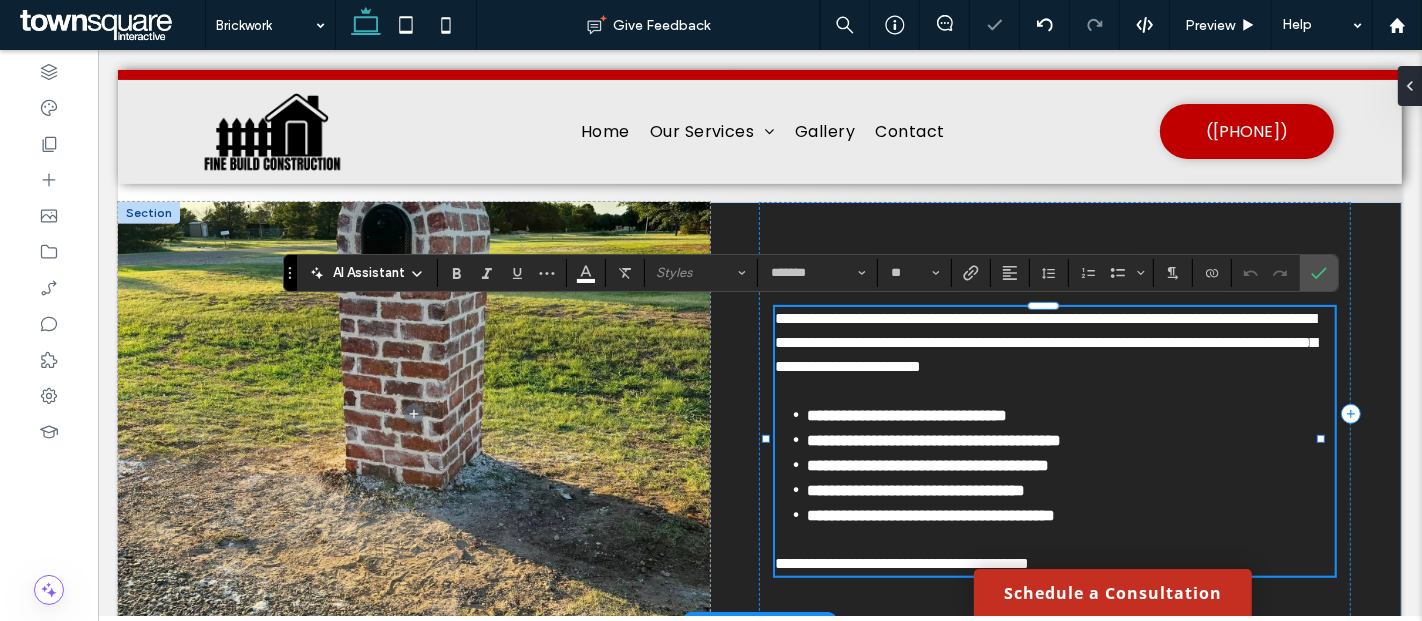 type 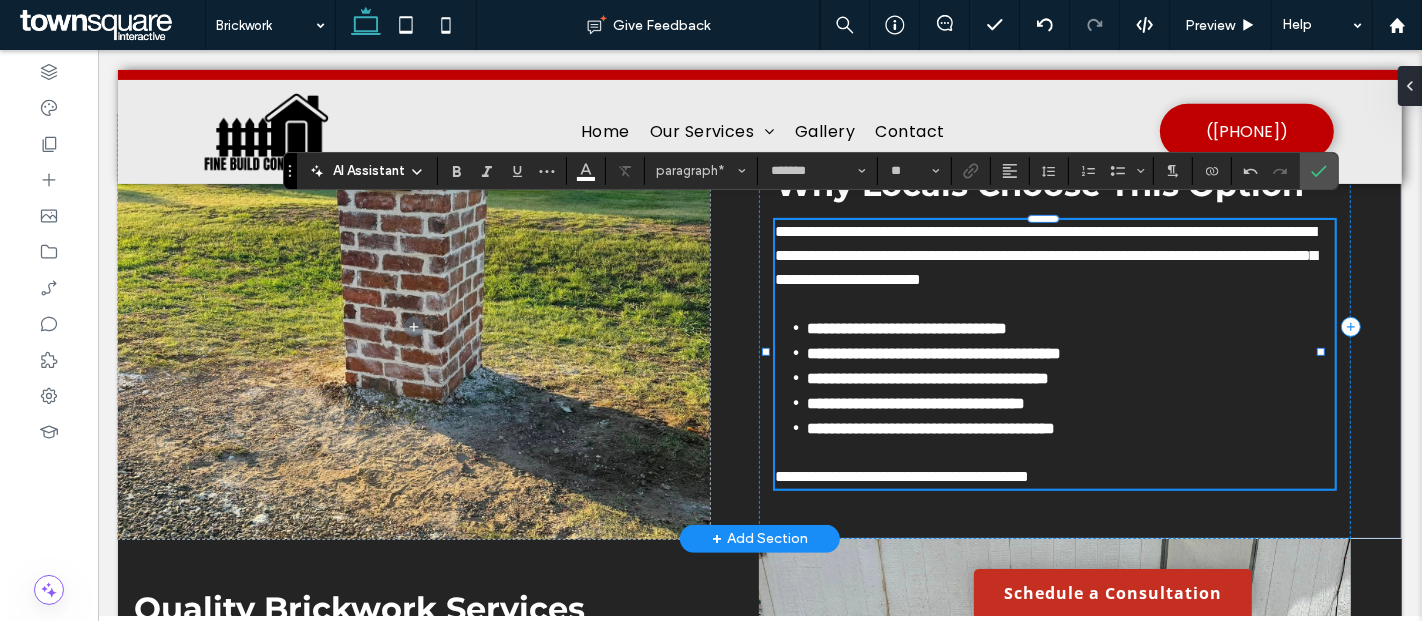 scroll, scrollTop: 746, scrollLeft: 0, axis: vertical 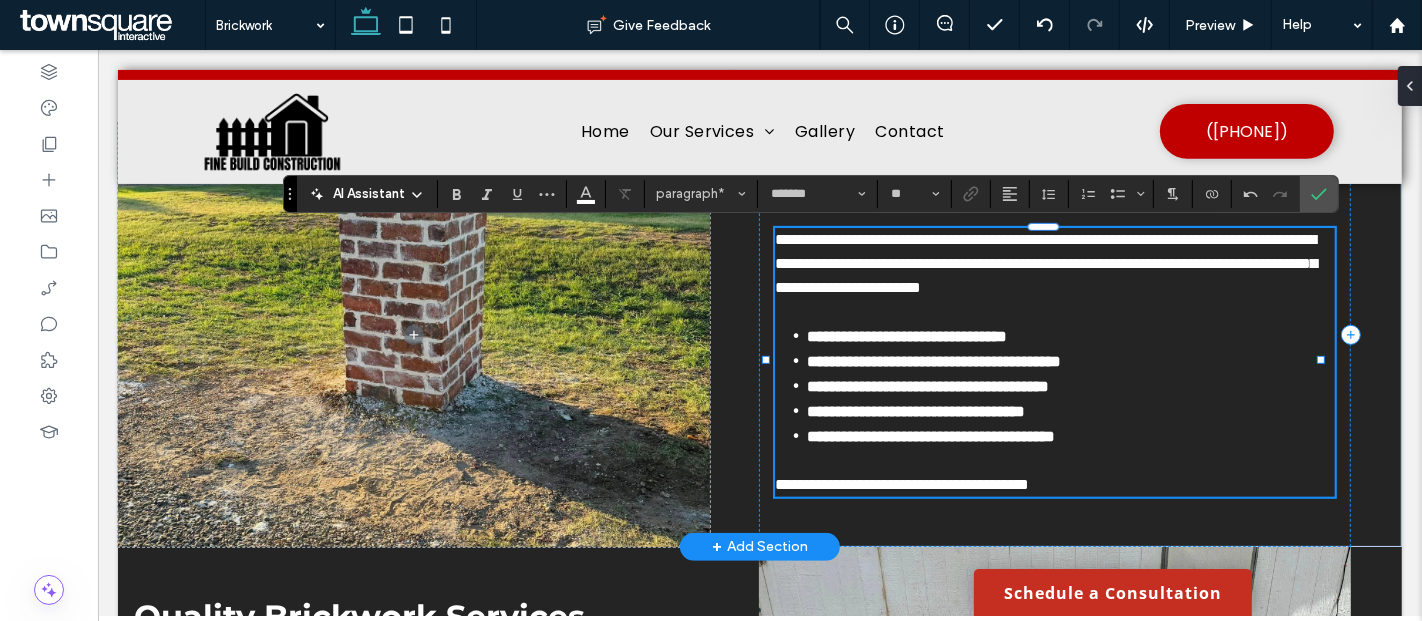 click on "**********" at bounding box center (901, 484) 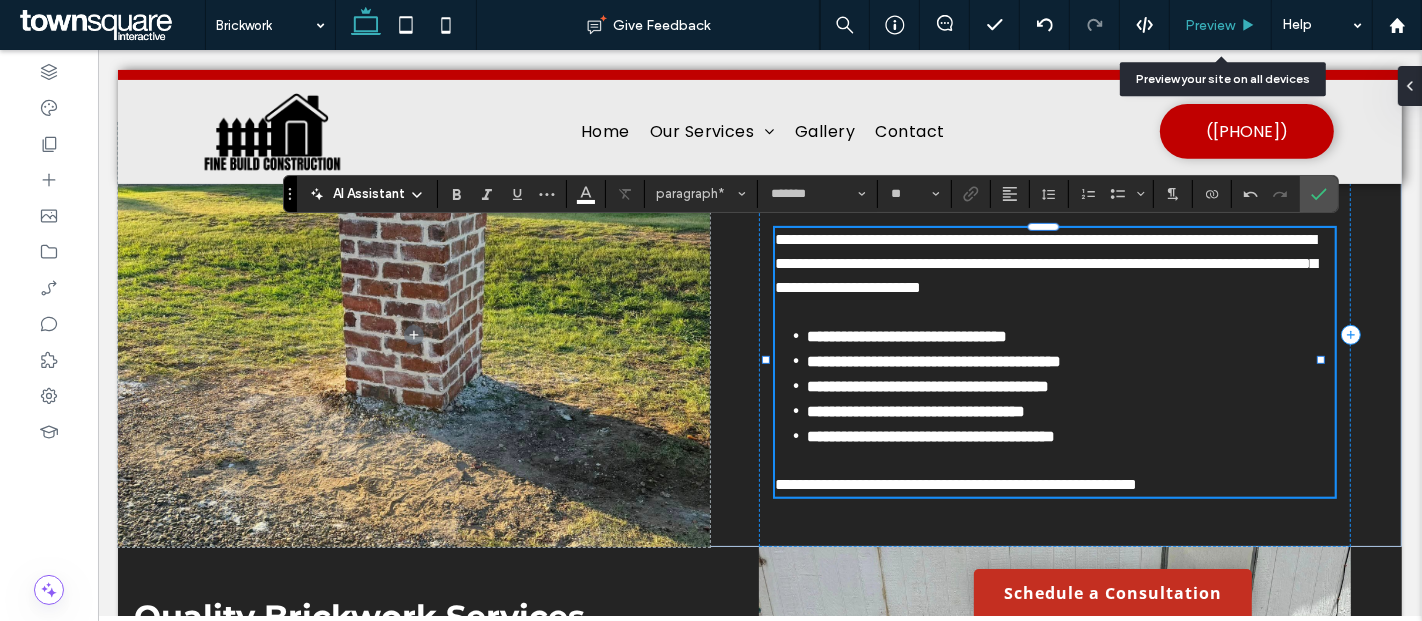 click on "Preview" at bounding box center (1210, 25) 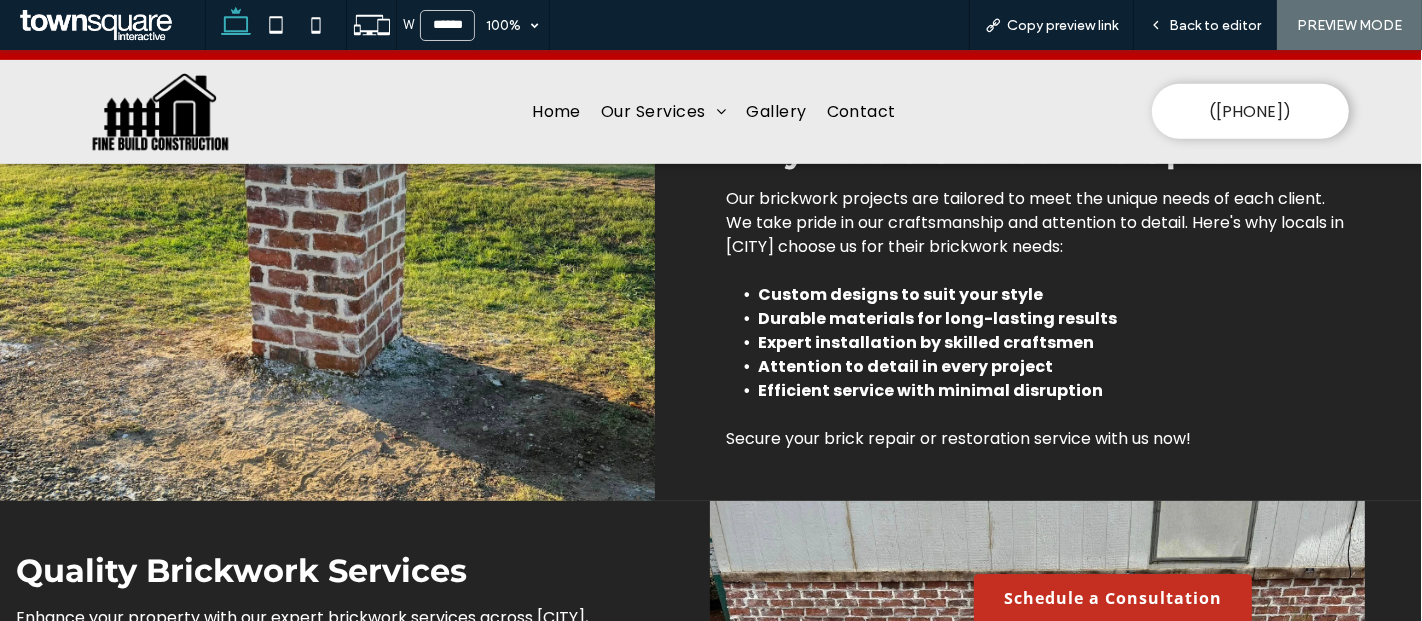 scroll, scrollTop: 768, scrollLeft: 0, axis: vertical 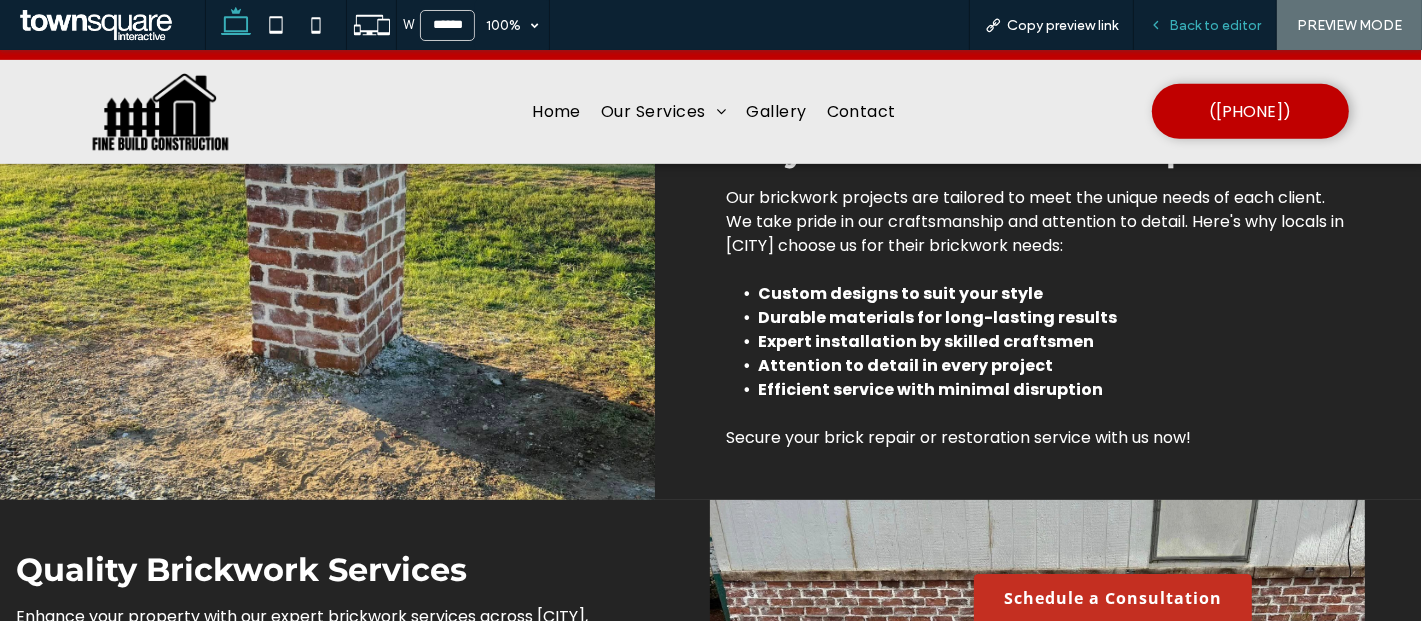 click on "Back to editor" at bounding box center [1205, 25] 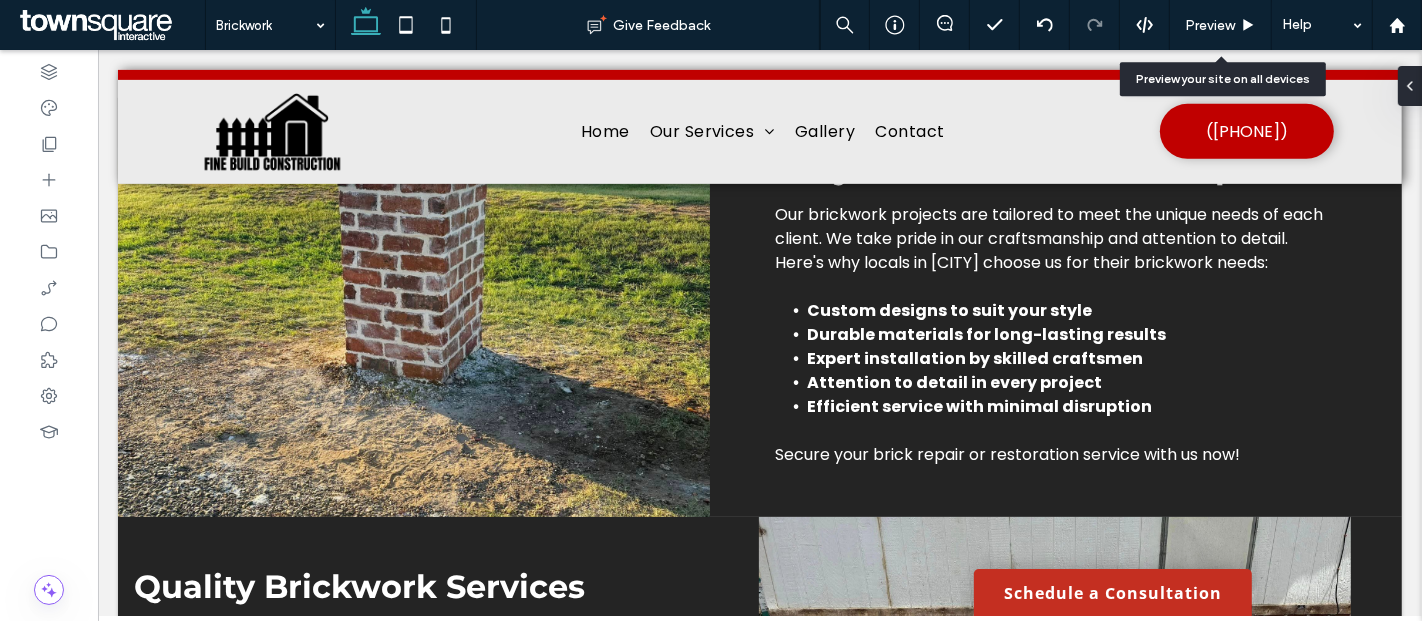 scroll, scrollTop: 768, scrollLeft: 0, axis: vertical 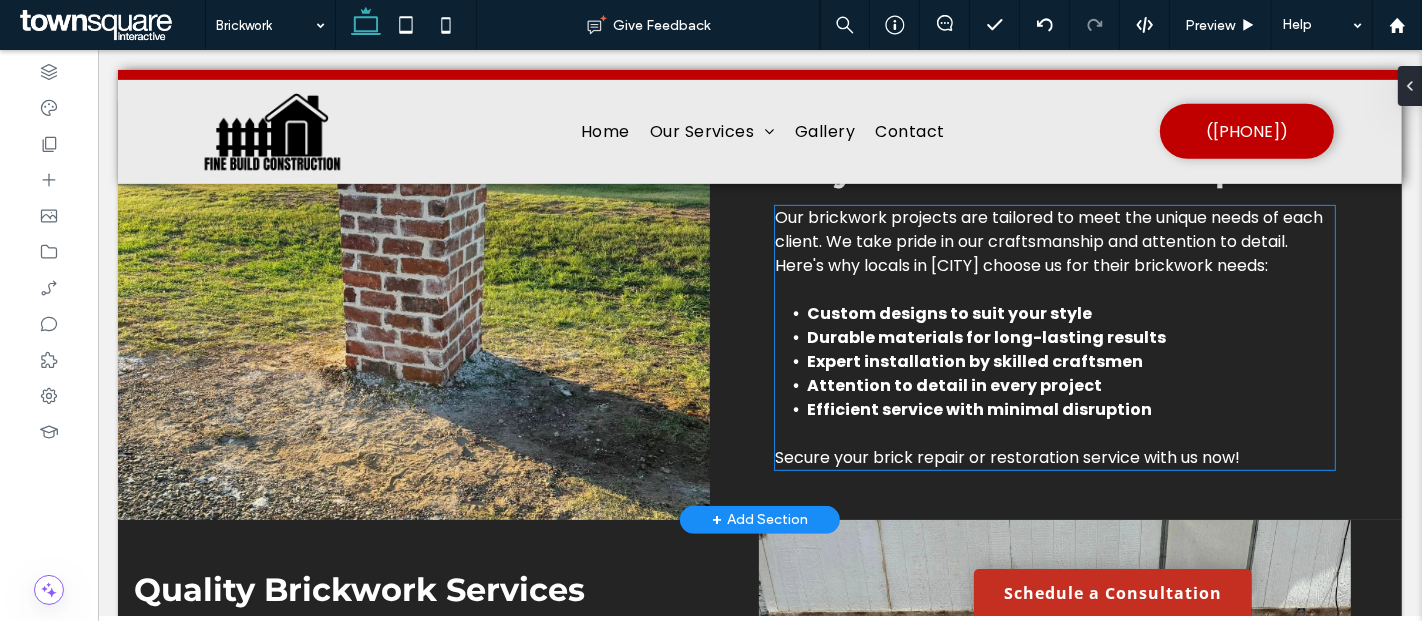 click on "Our brickwork projects are tailored to meet the unique needs of each client. We take pride in our craftsmanship and attention to detail. Here's why locals in [CITY] choose us for their brickwork needs:" at bounding box center [1048, 241] 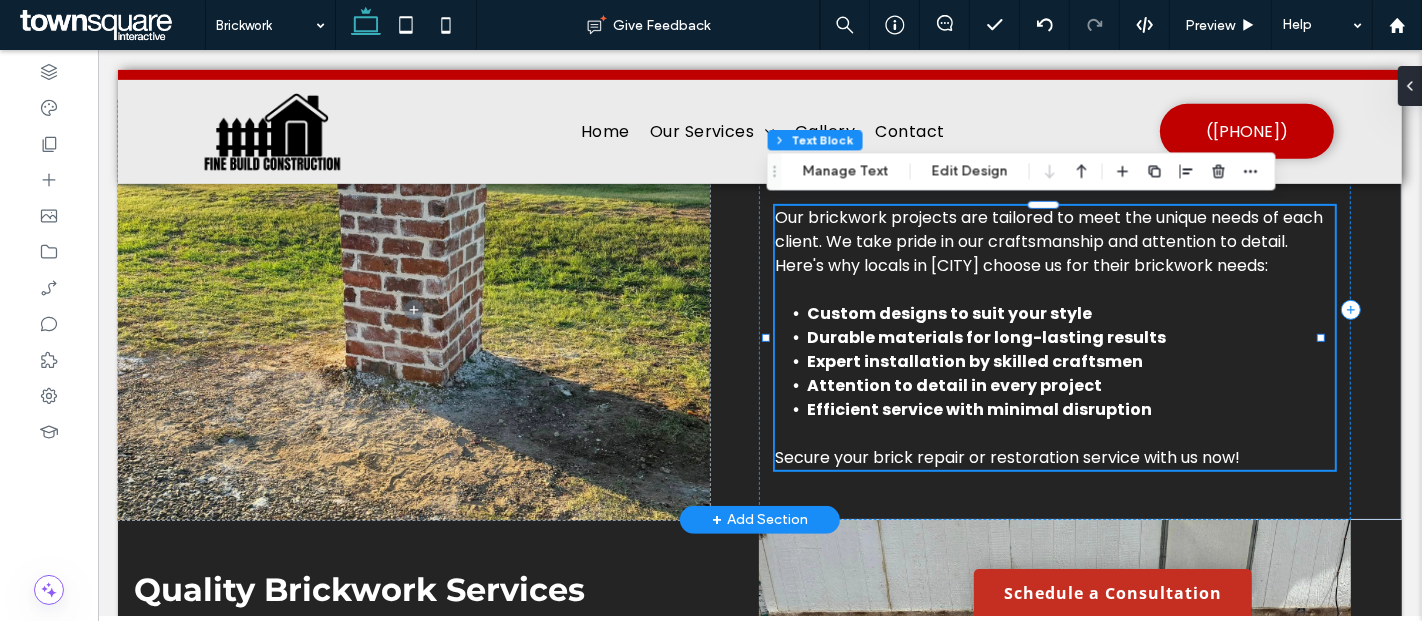 click on "Our brickwork projects are tailored to meet the unique needs of each client. We take pride in our craftsmanship and attention to detail. Here's why locals in [CITY] choose us for their brickwork needs:" at bounding box center [1048, 241] 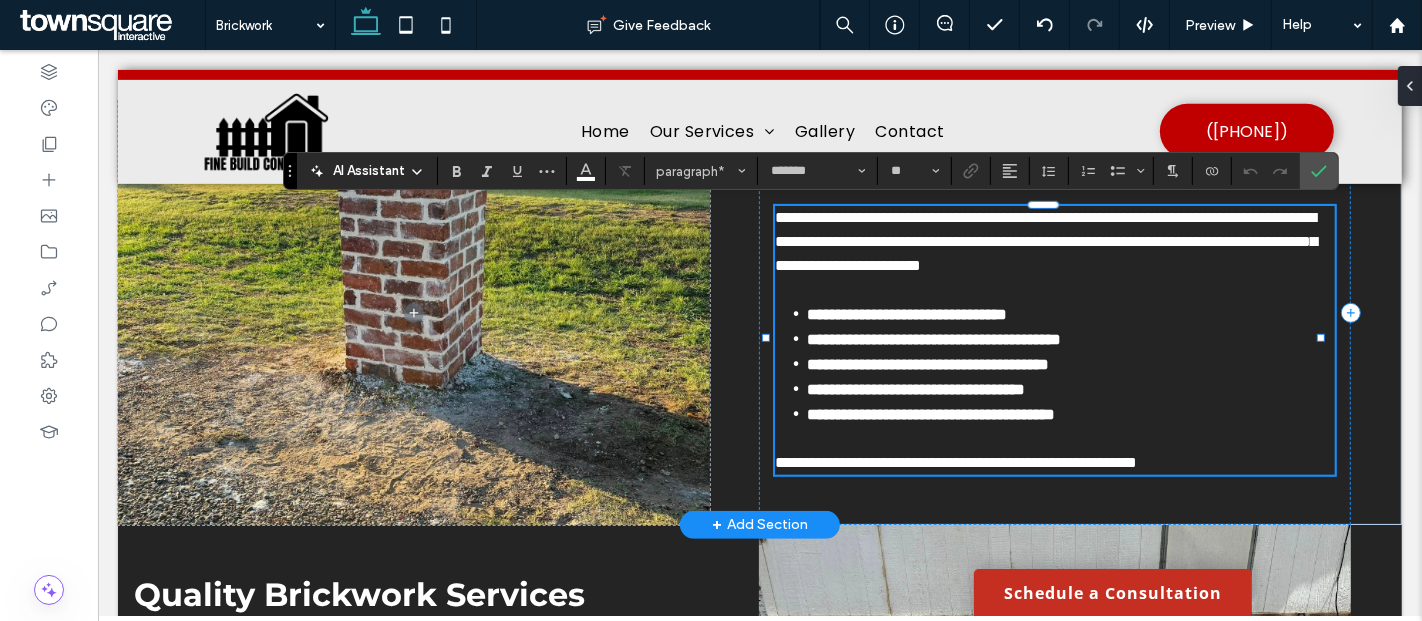 click on "**********" at bounding box center (1045, 241) 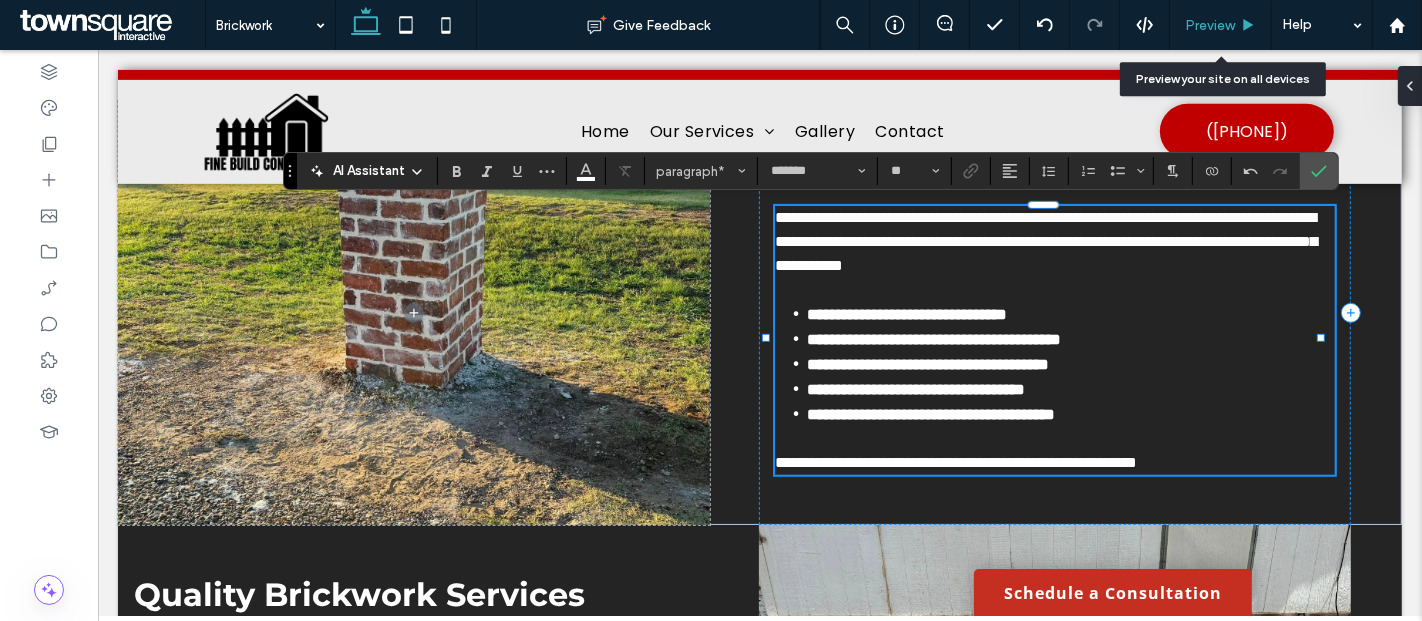 click on "Preview" at bounding box center (1210, 25) 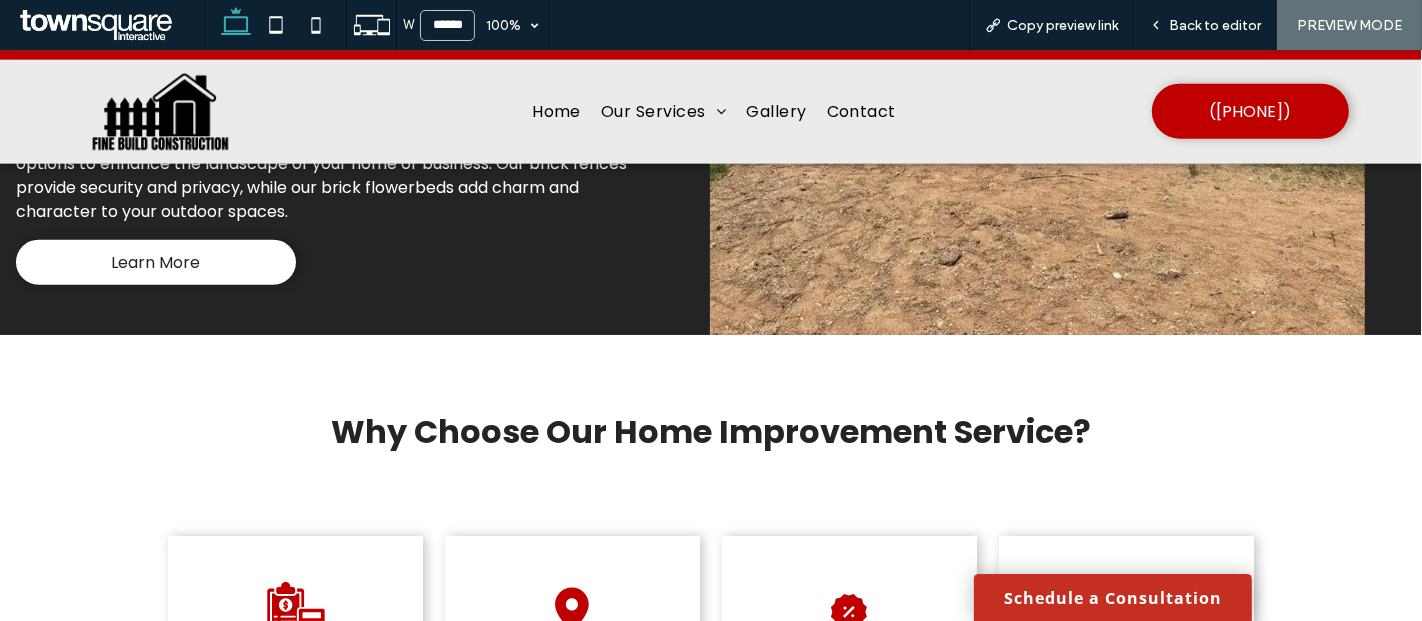scroll, scrollTop: 2108, scrollLeft: 0, axis: vertical 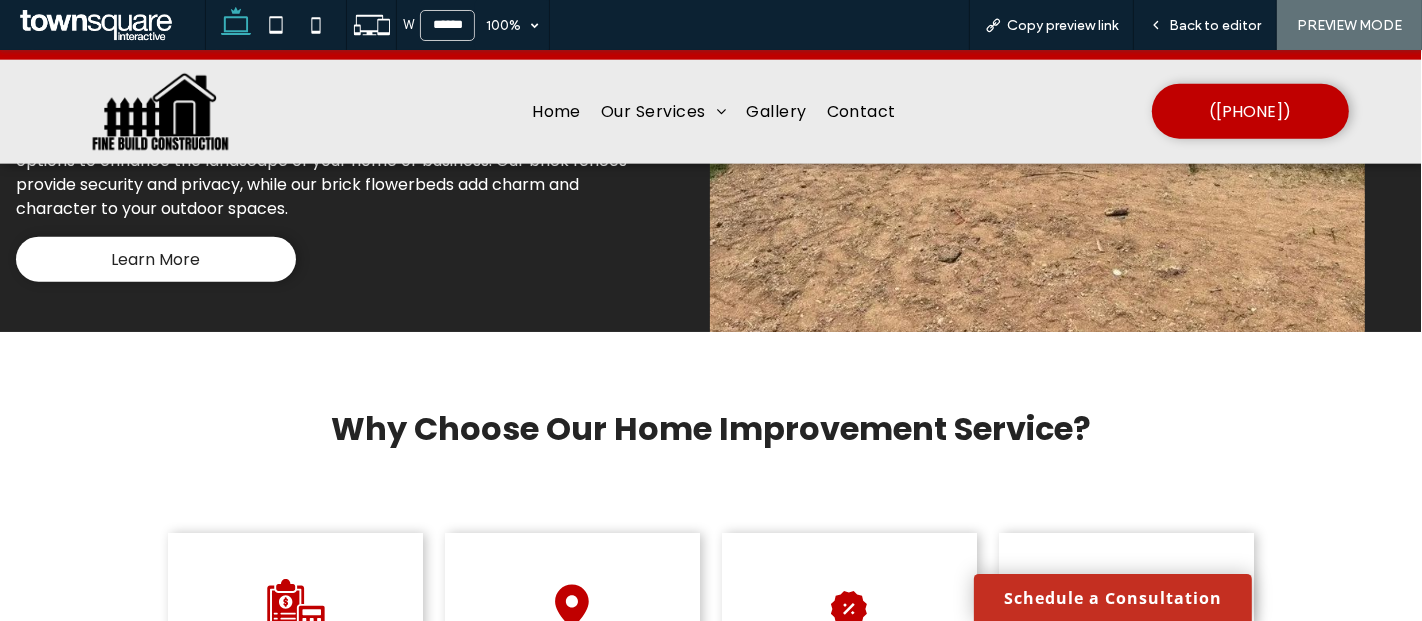 click on "Learn More" at bounding box center (156, 259) 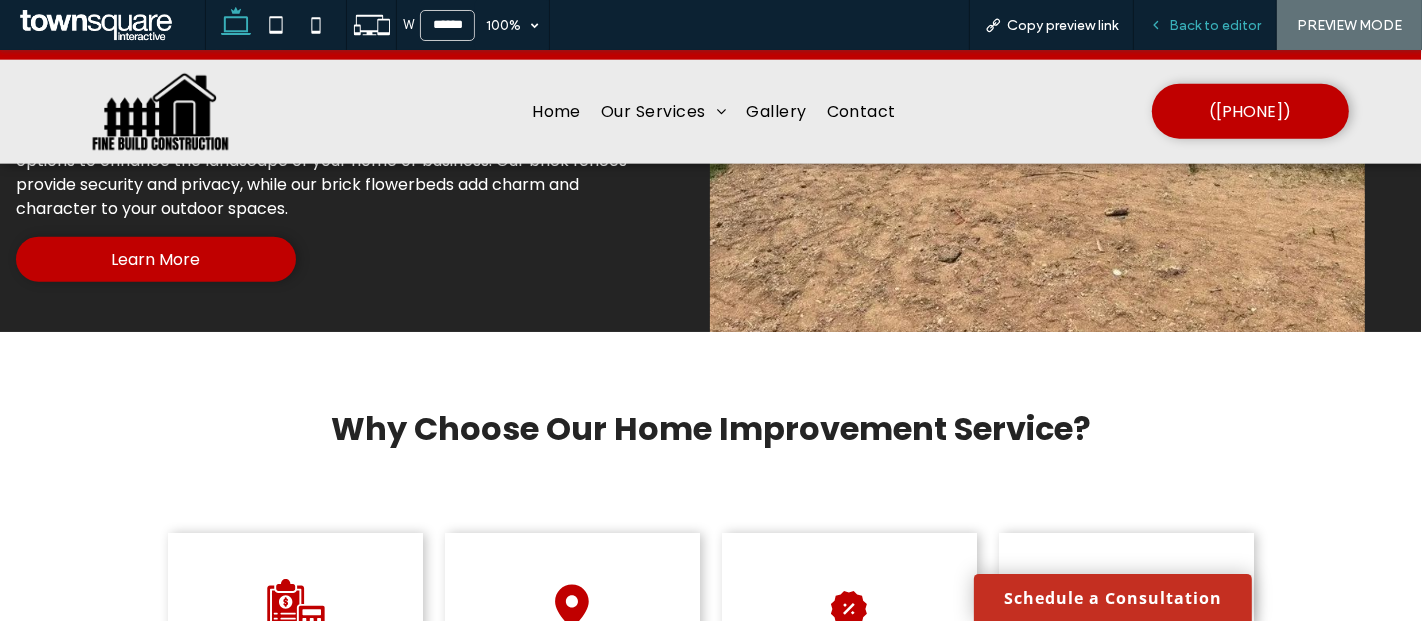 click on "Back to editor" at bounding box center (1215, 25) 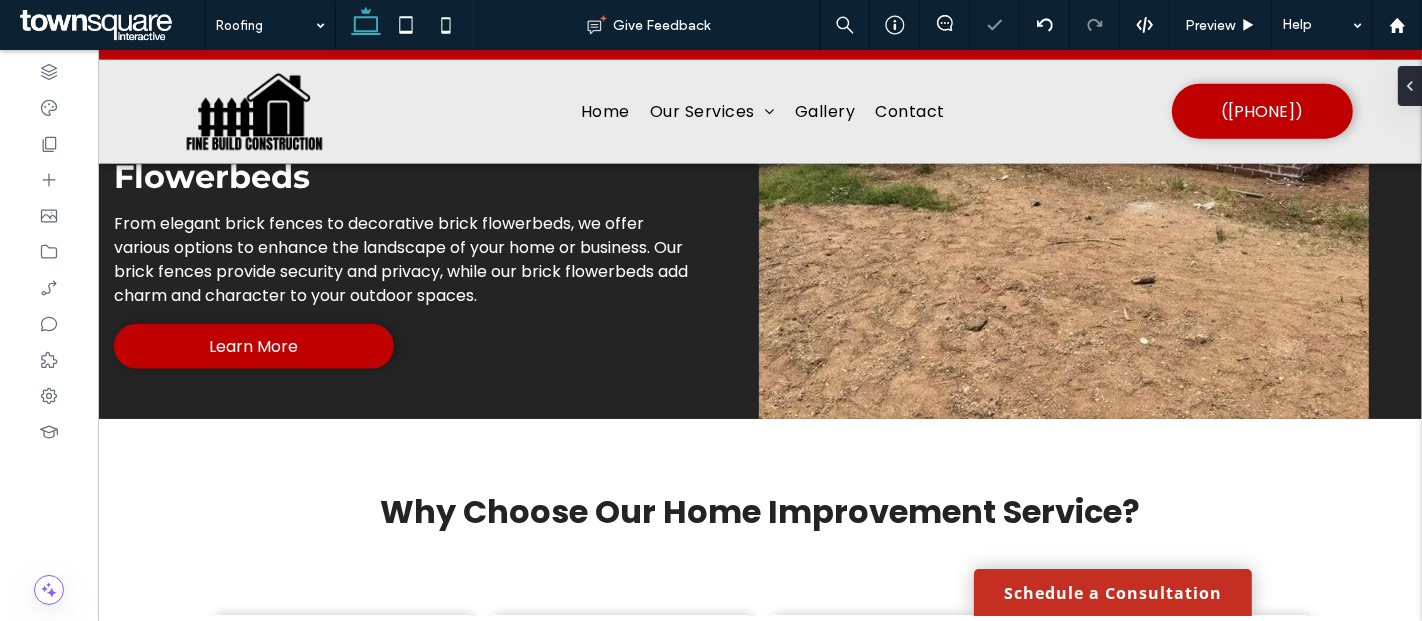 type on "*******" 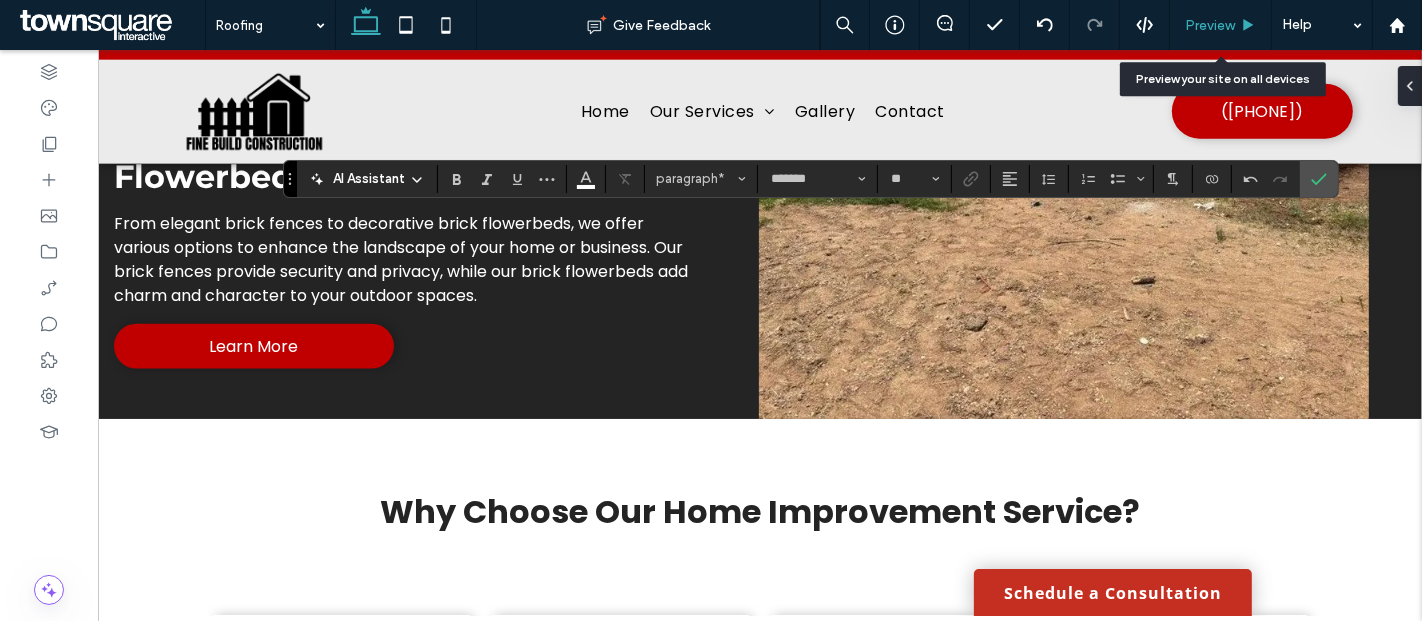 click on "Preview" at bounding box center [1221, 25] 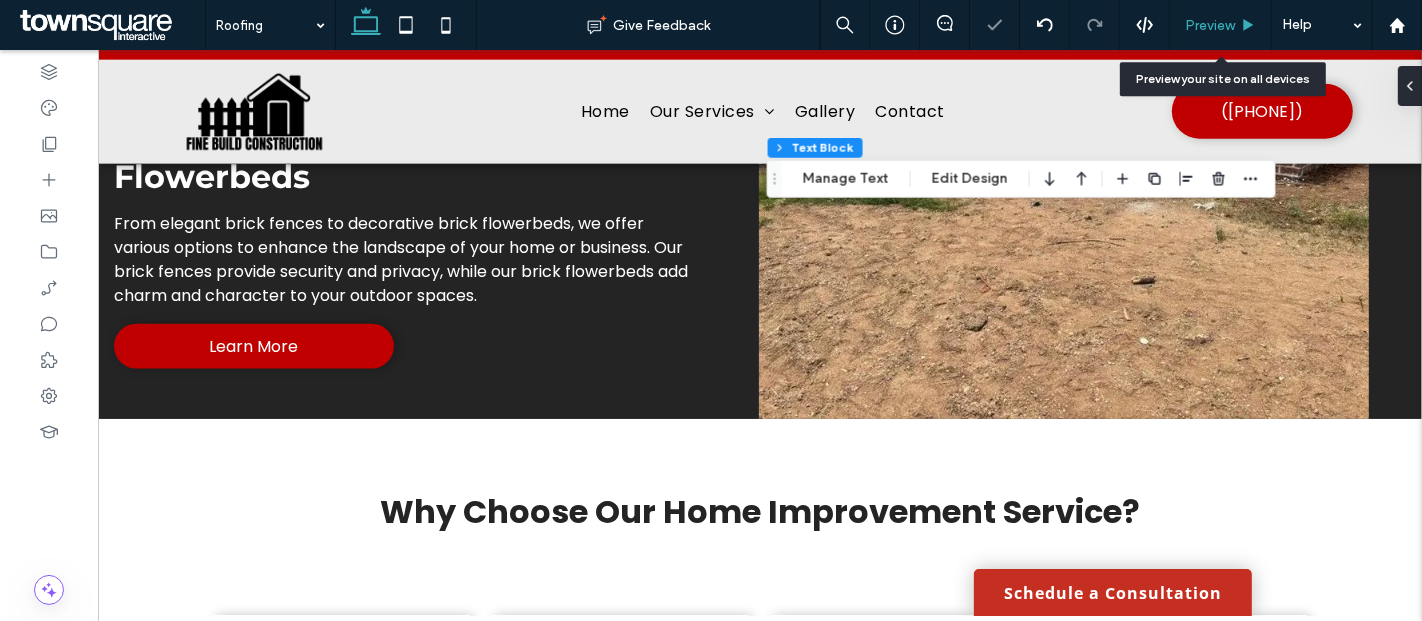 click on "Preview" at bounding box center (1210, 25) 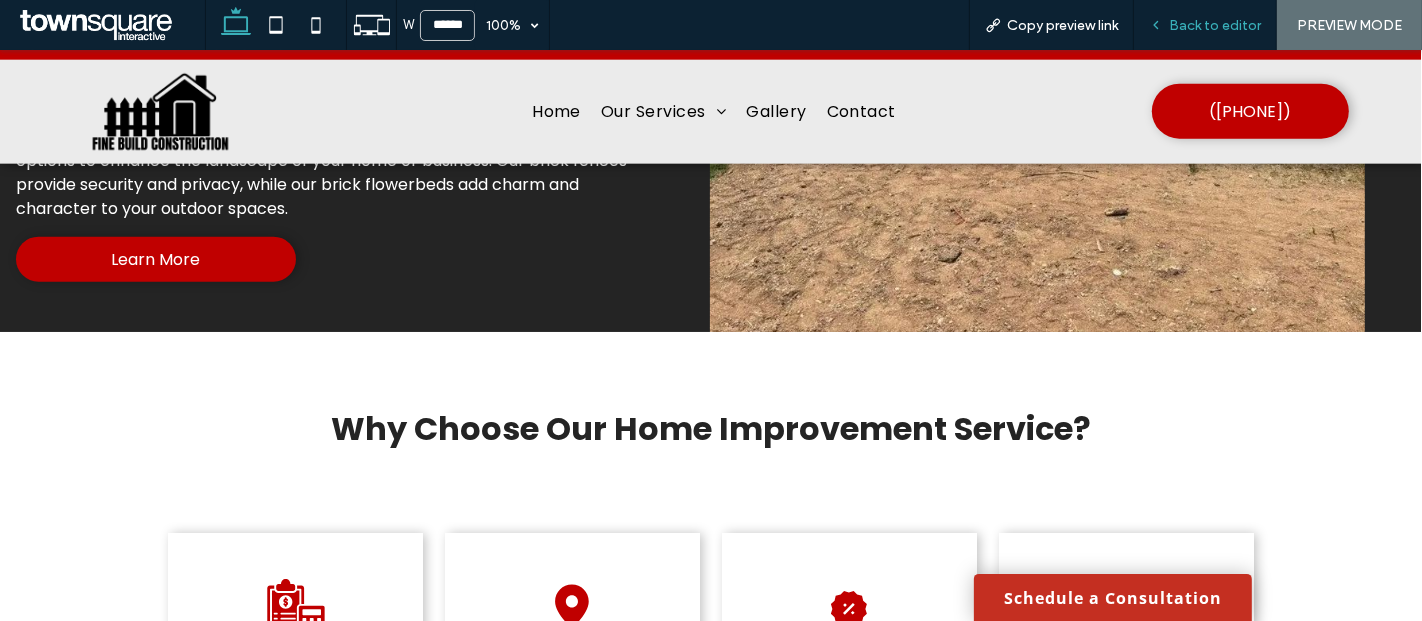 click on "Back to editor" at bounding box center [1205, 25] 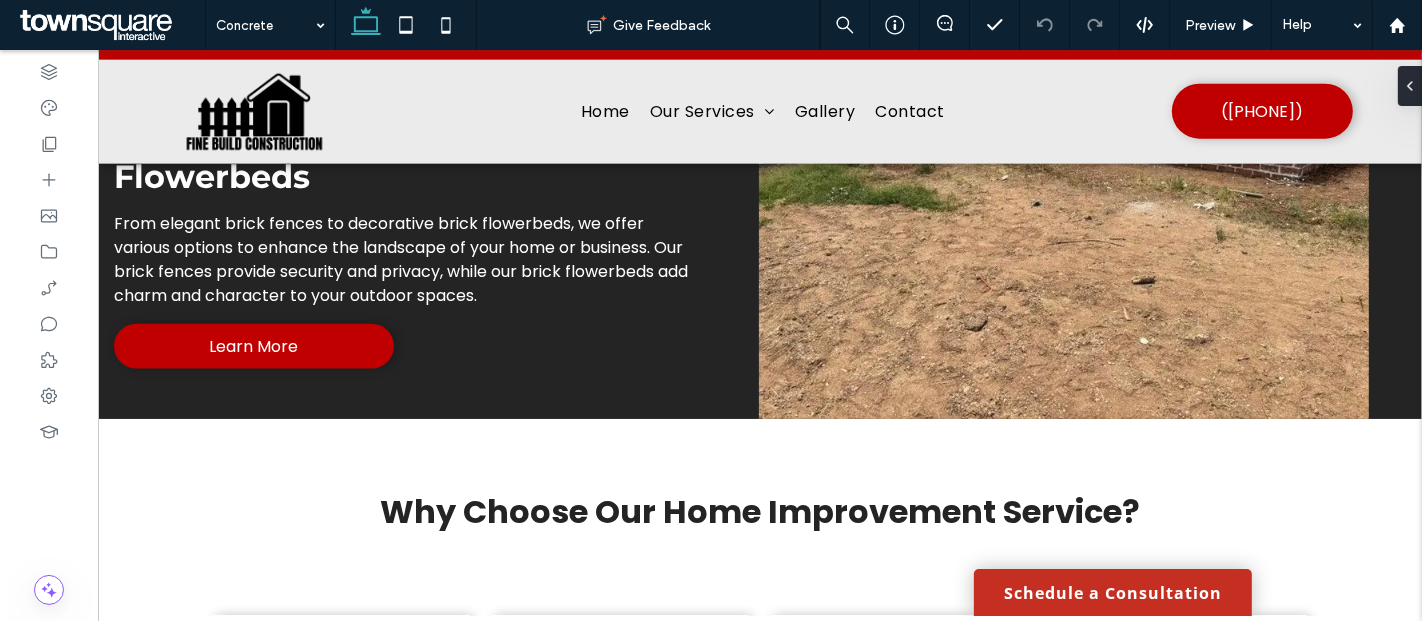 type on "*******" 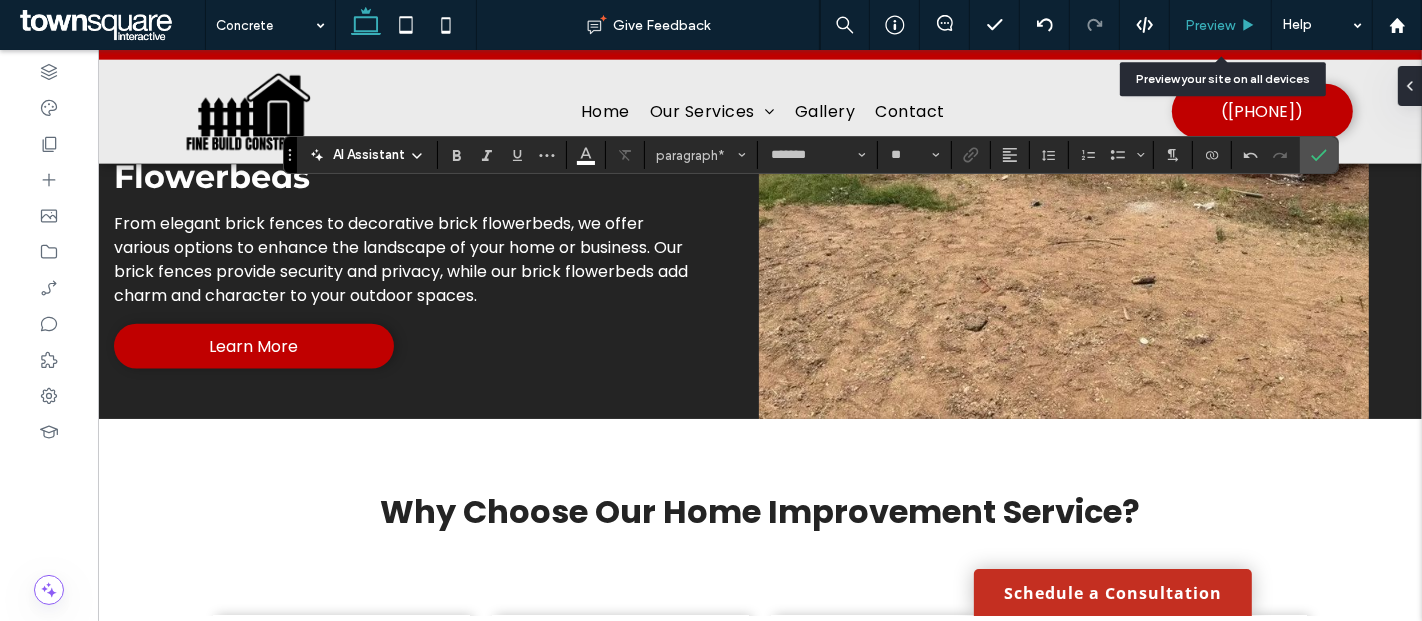 click on "Preview" at bounding box center (1210, 25) 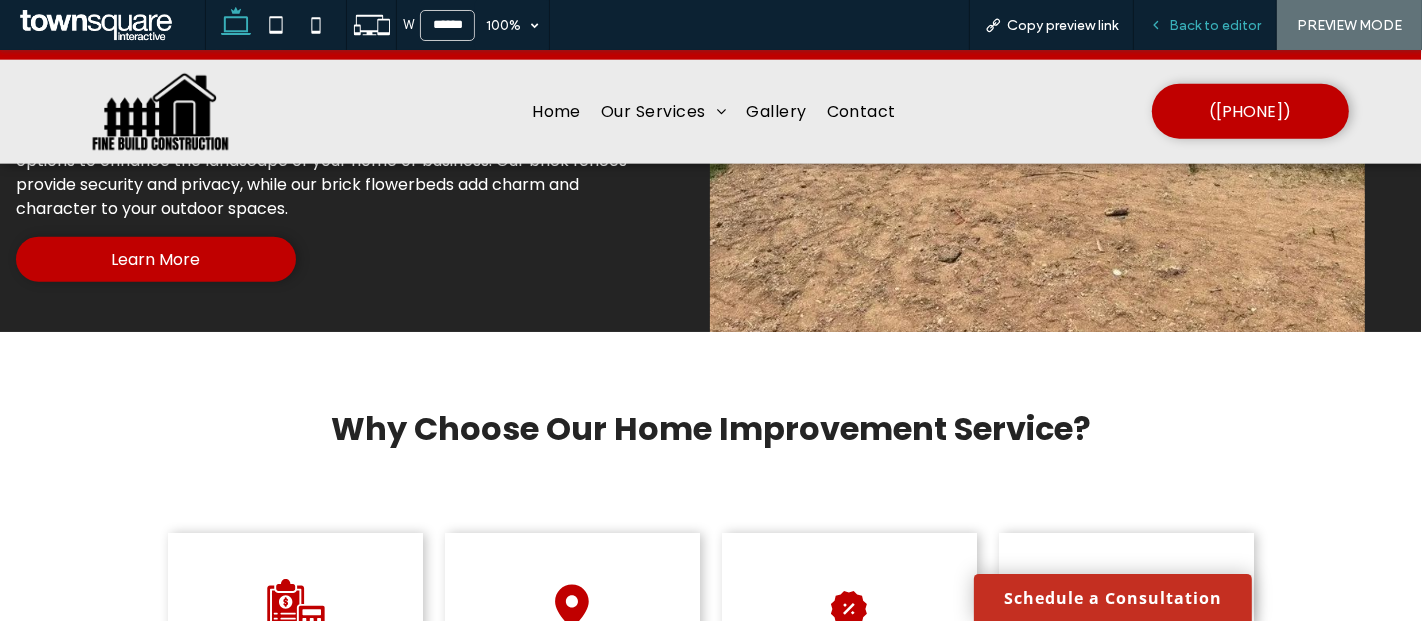 click on "Back to editor" at bounding box center [1215, 25] 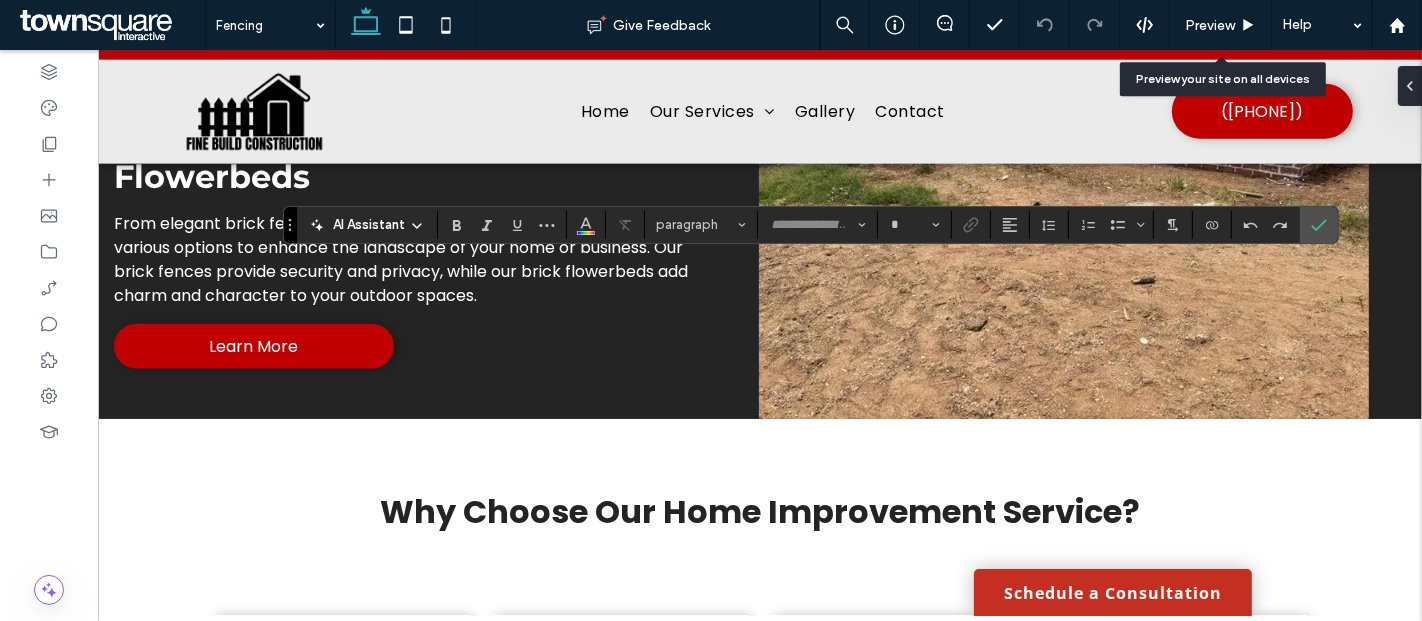 type on "*******" 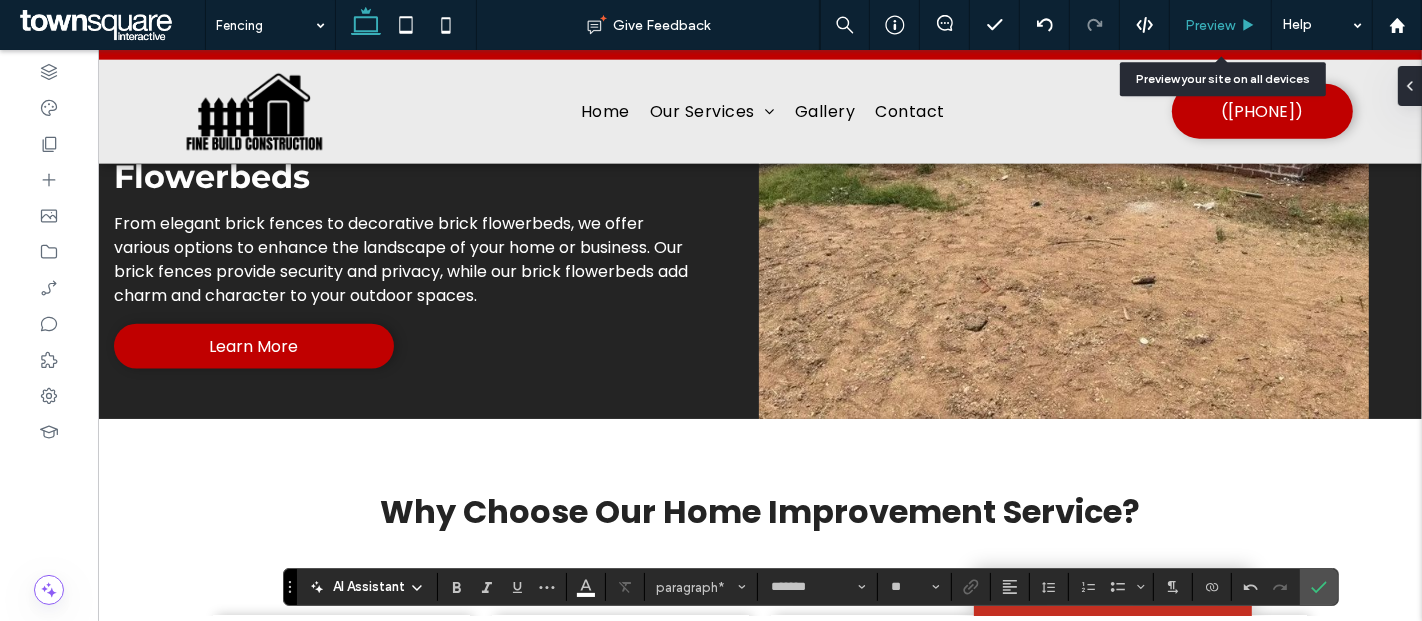 click on "Preview" at bounding box center [1210, 25] 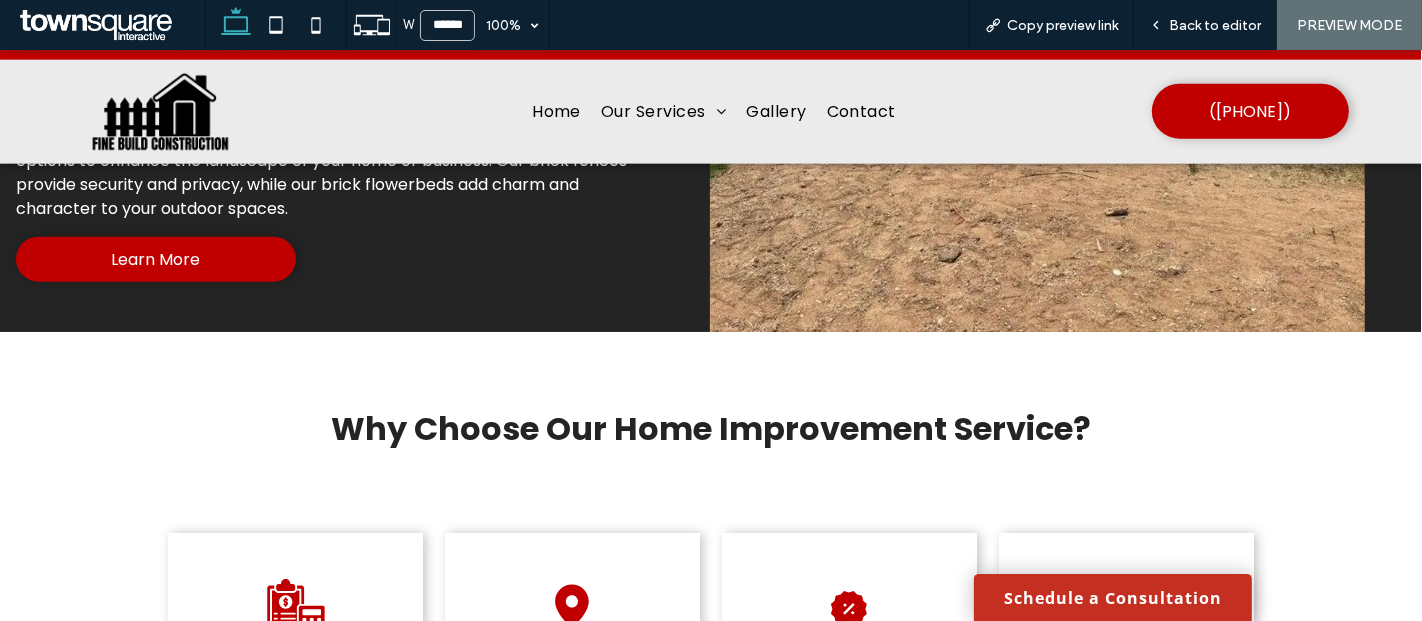 drag, startPoint x: 1179, startPoint y: 44, endPoint x: 742, endPoint y: 213, distance: 468.54028 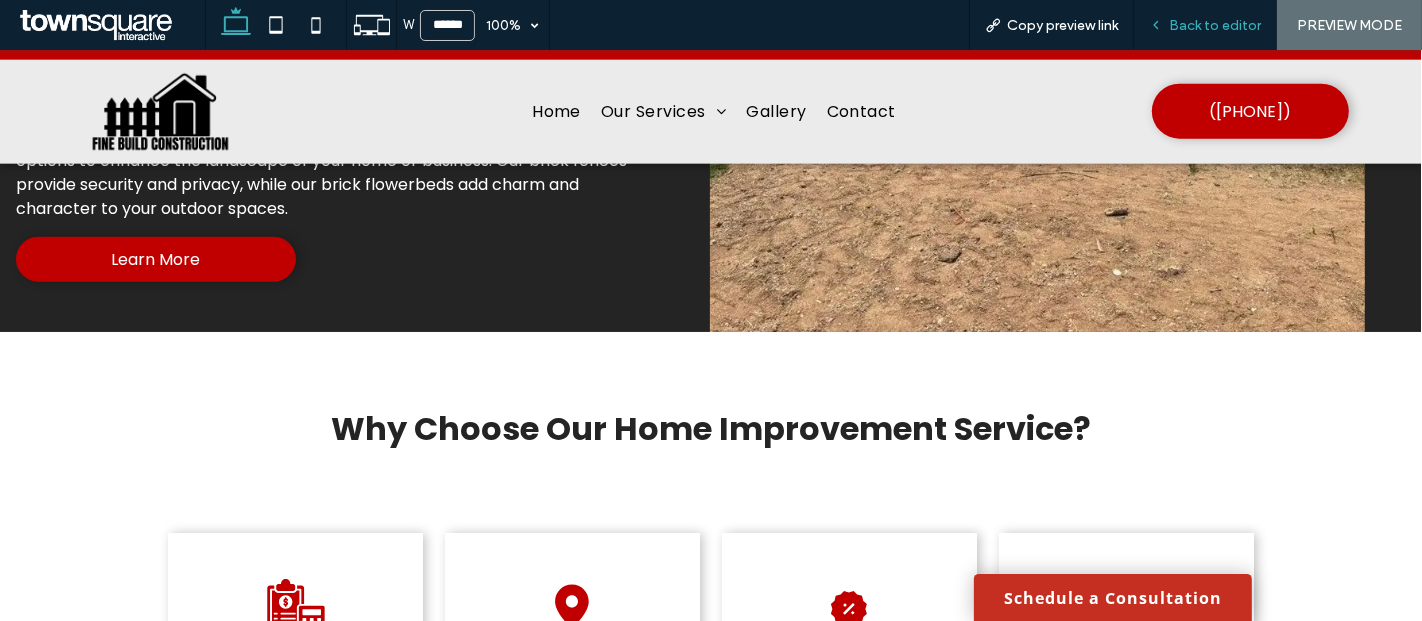 click on "Back to editor" at bounding box center (1215, 25) 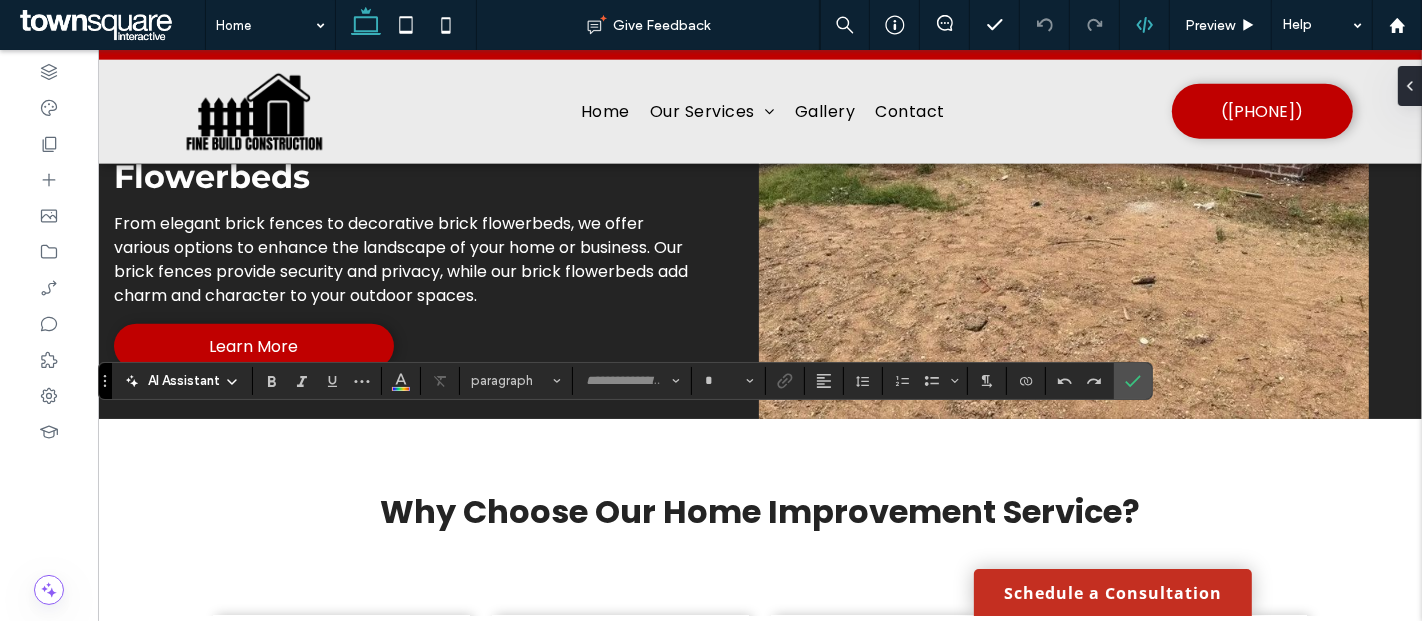 type on "*******" 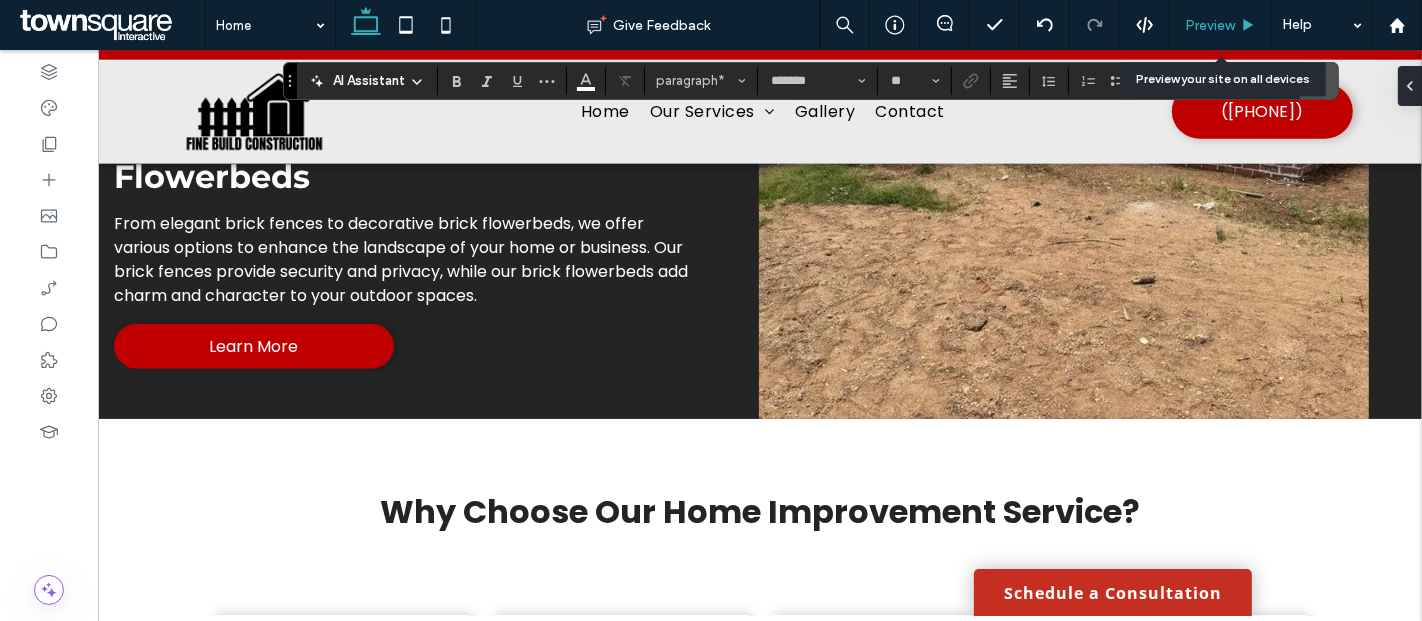 click on "Preview" at bounding box center [1221, 25] 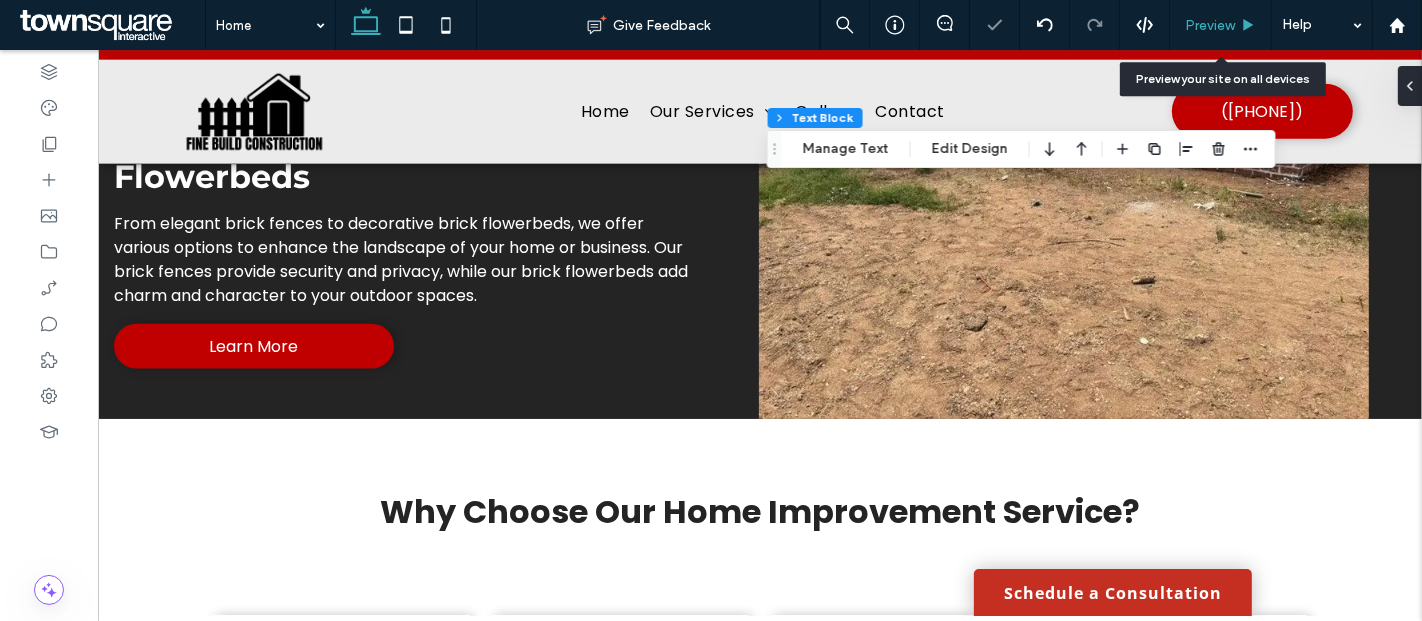 click on "Preview" at bounding box center [1210, 25] 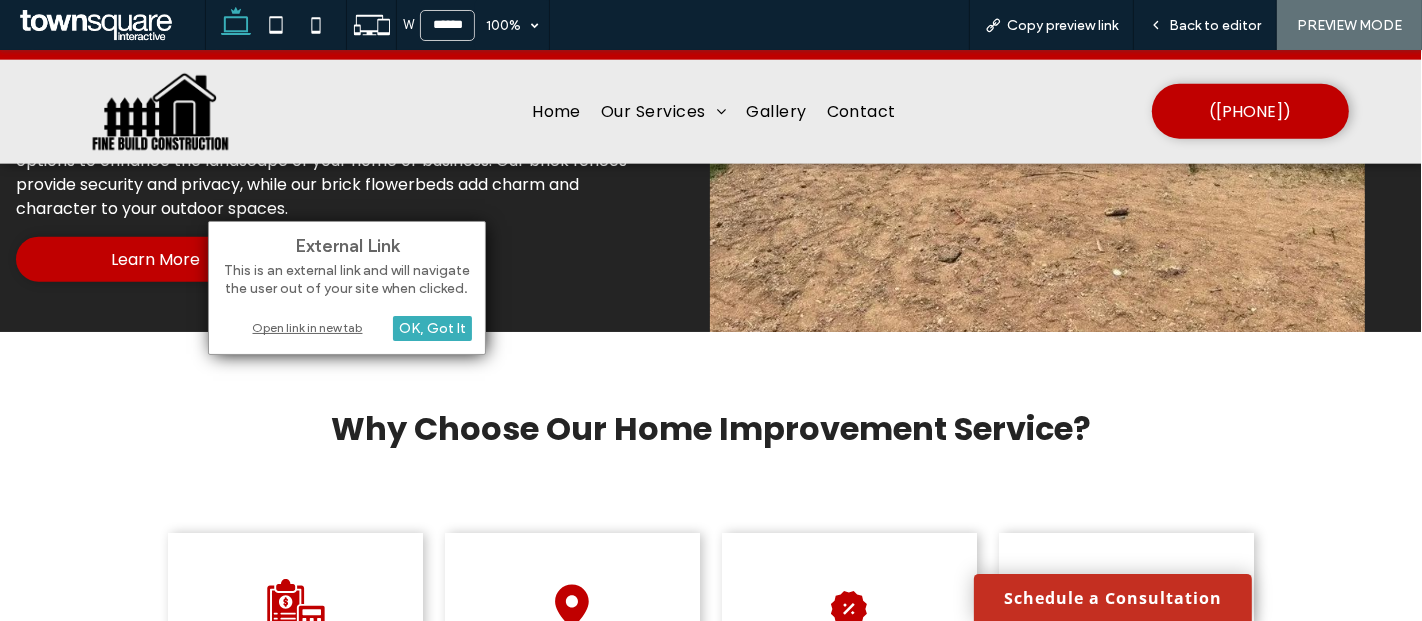click on "Open link in new tab" at bounding box center [347, 327] 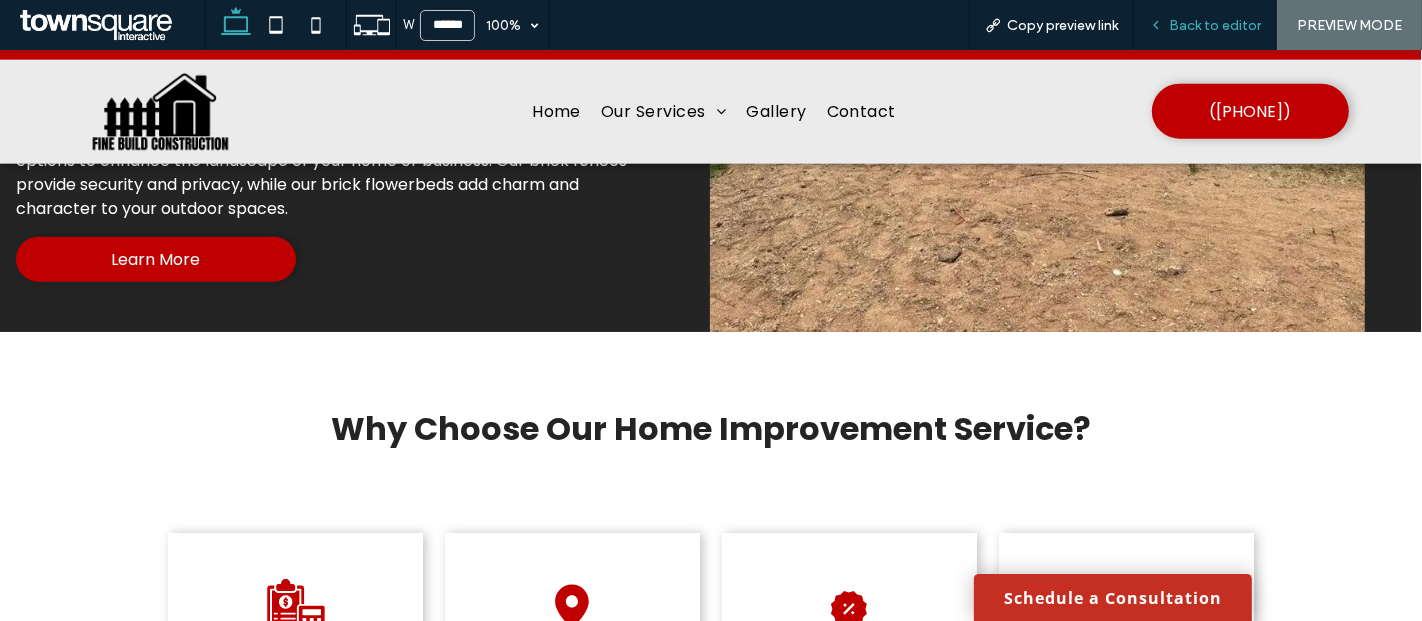 click on "Back to editor" at bounding box center (1205, 25) 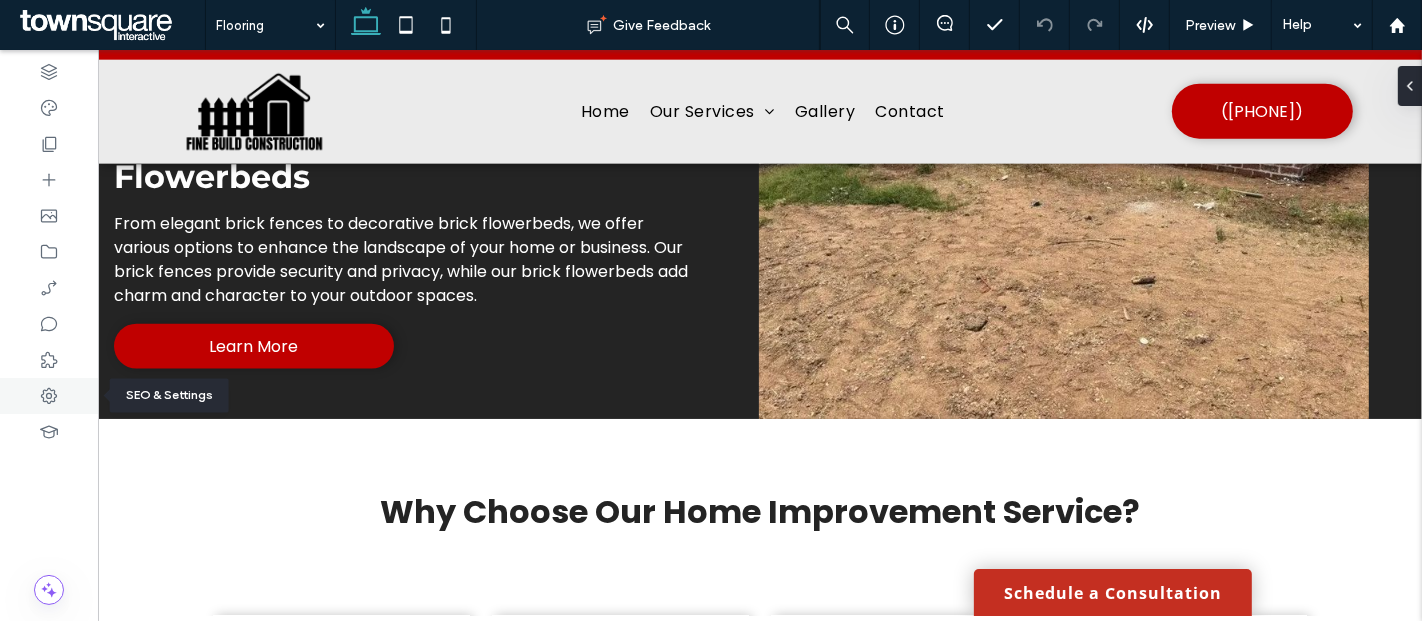 click 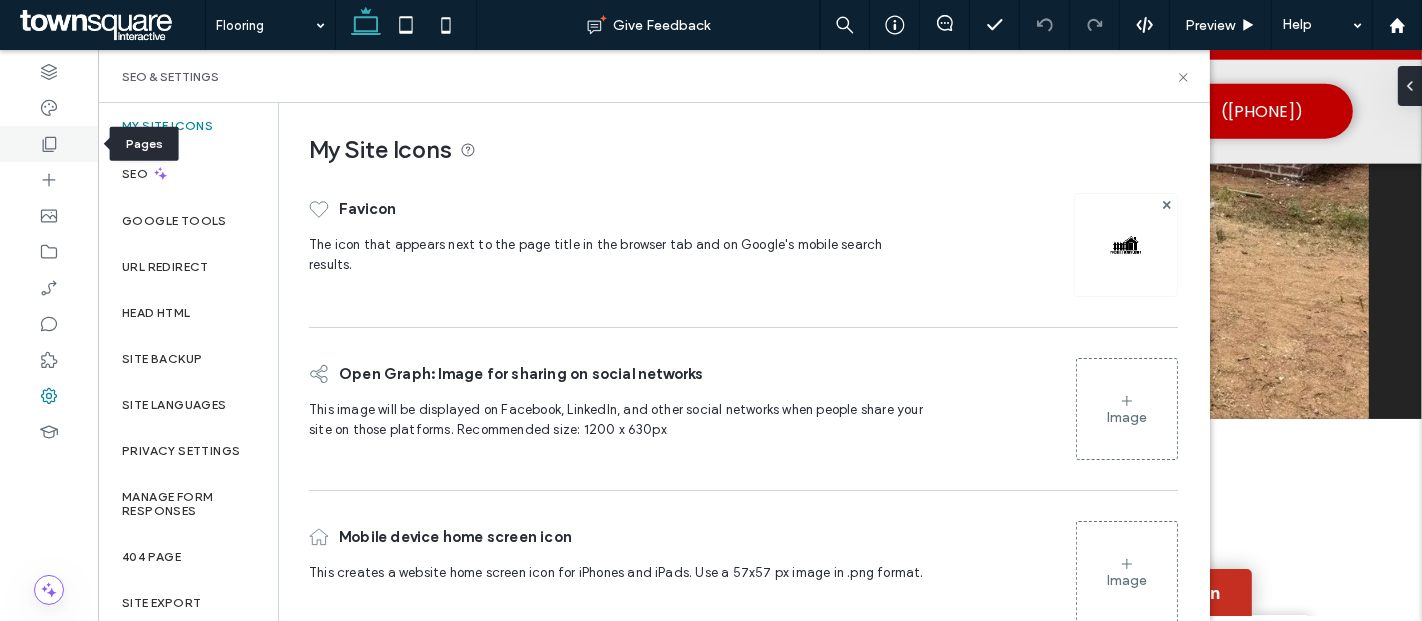 click 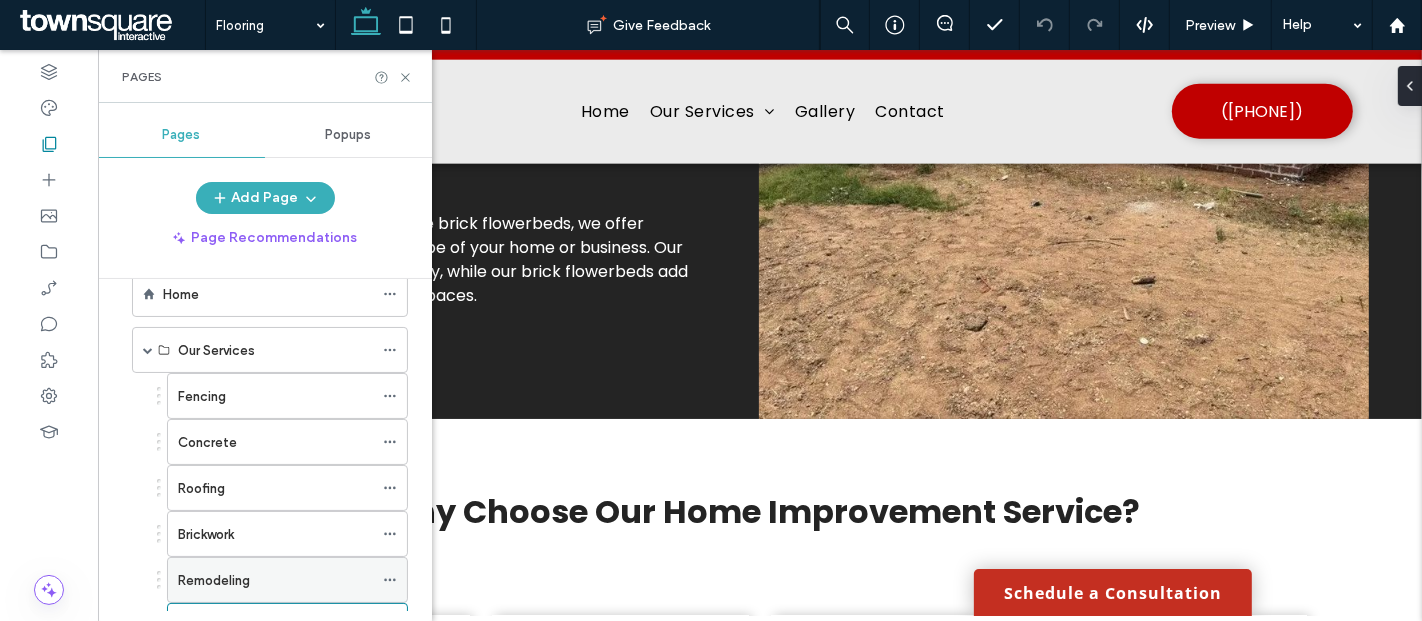 scroll, scrollTop: 0, scrollLeft: 0, axis: both 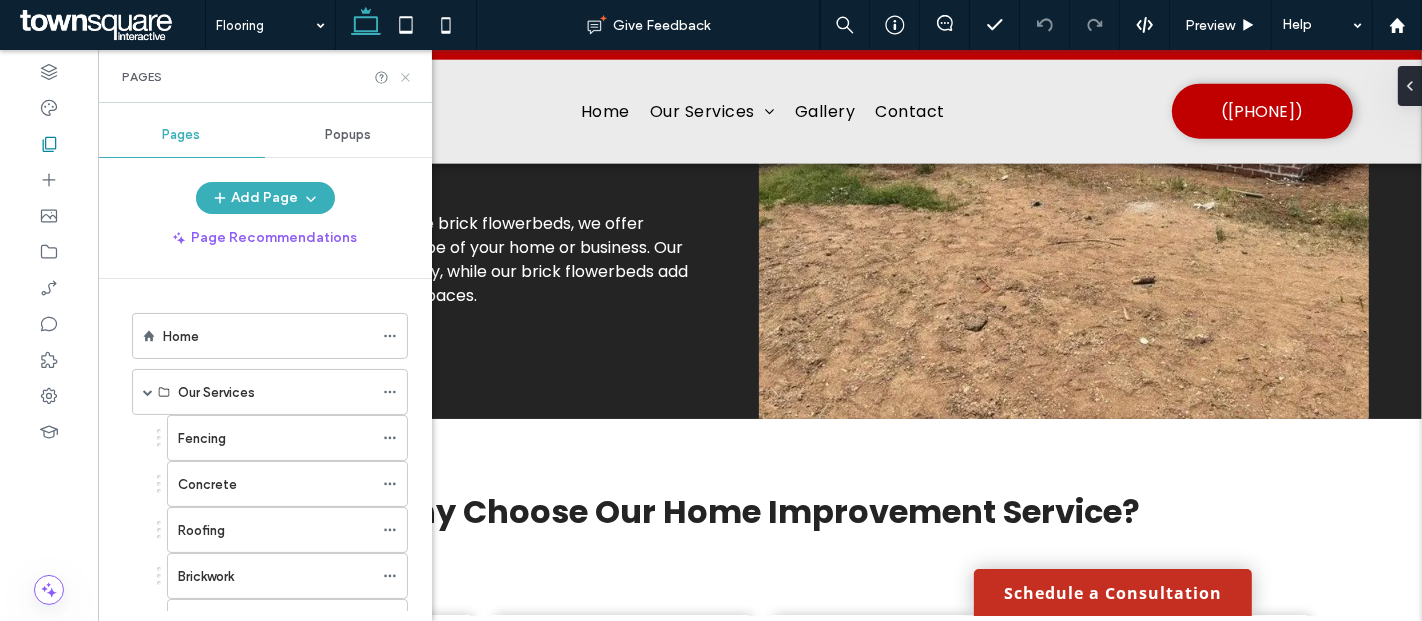 click 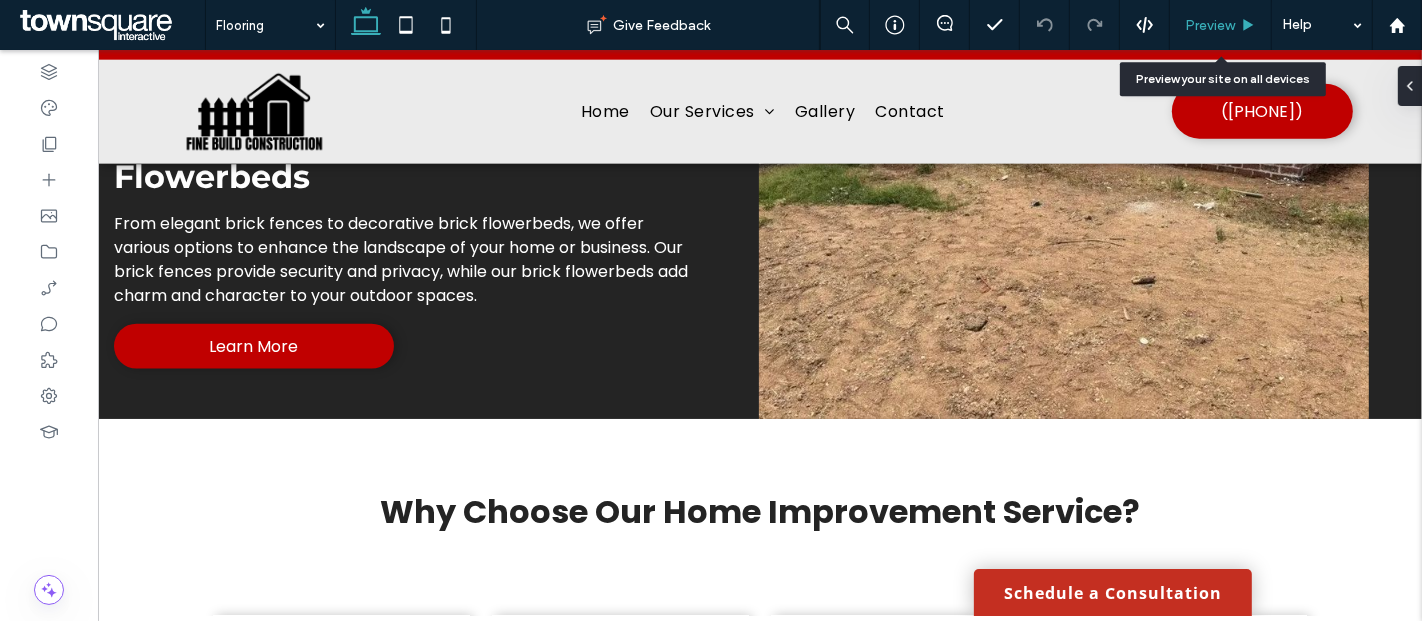 click on "Preview" at bounding box center (1210, 25) 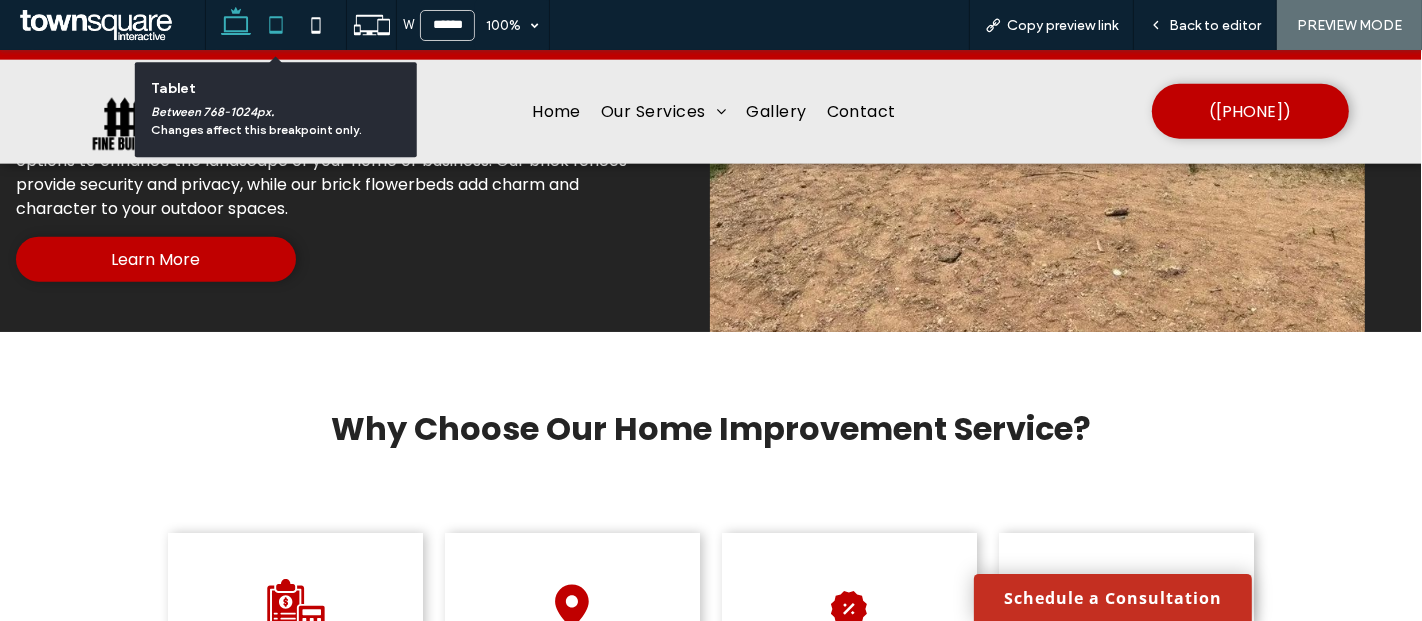 click 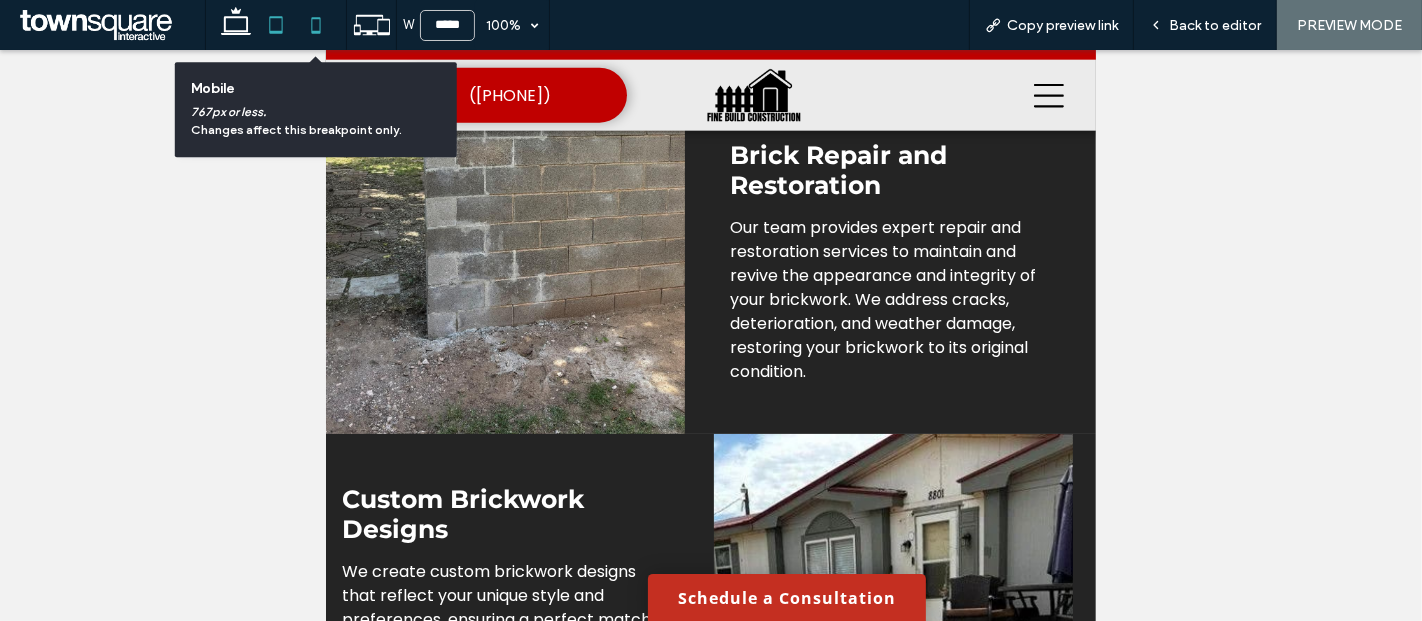 click 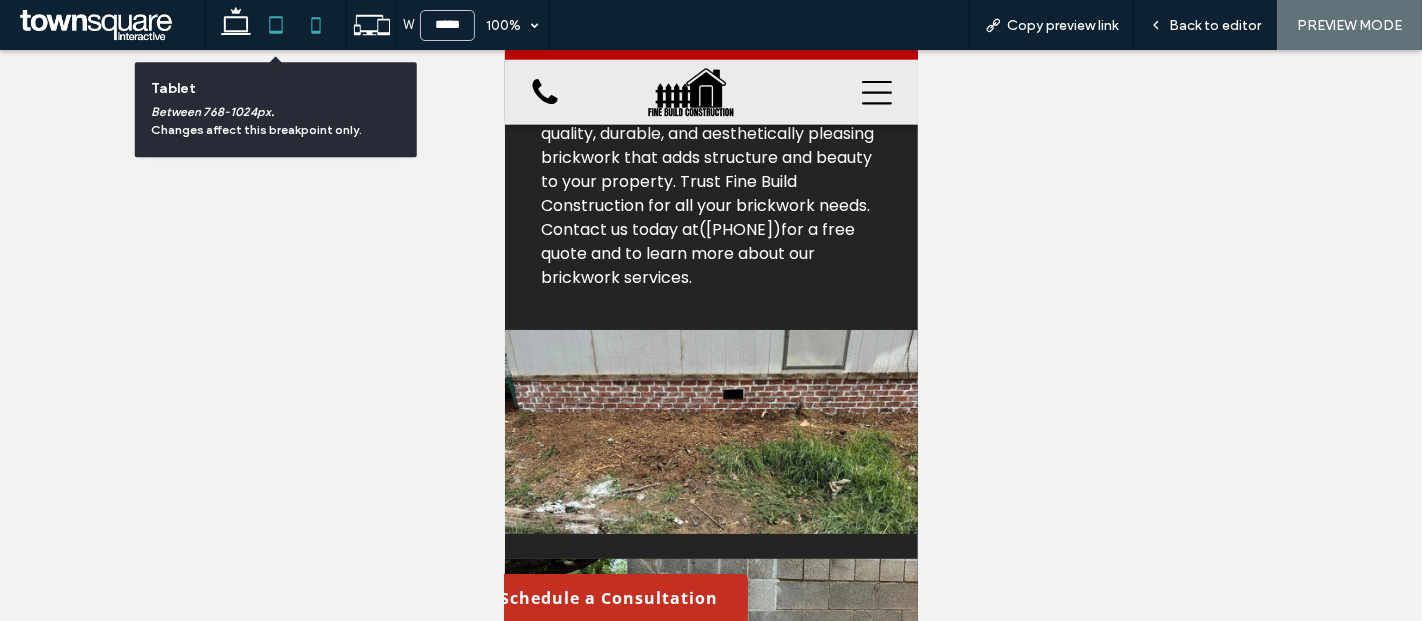 click 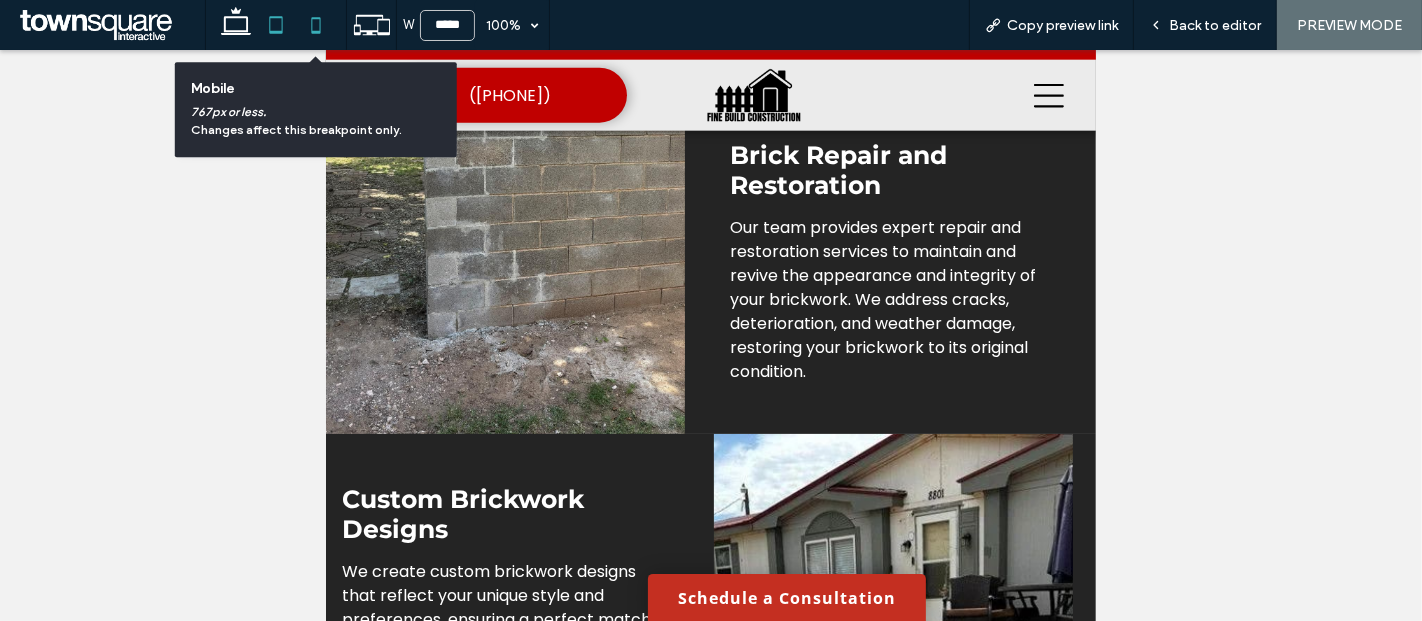 click 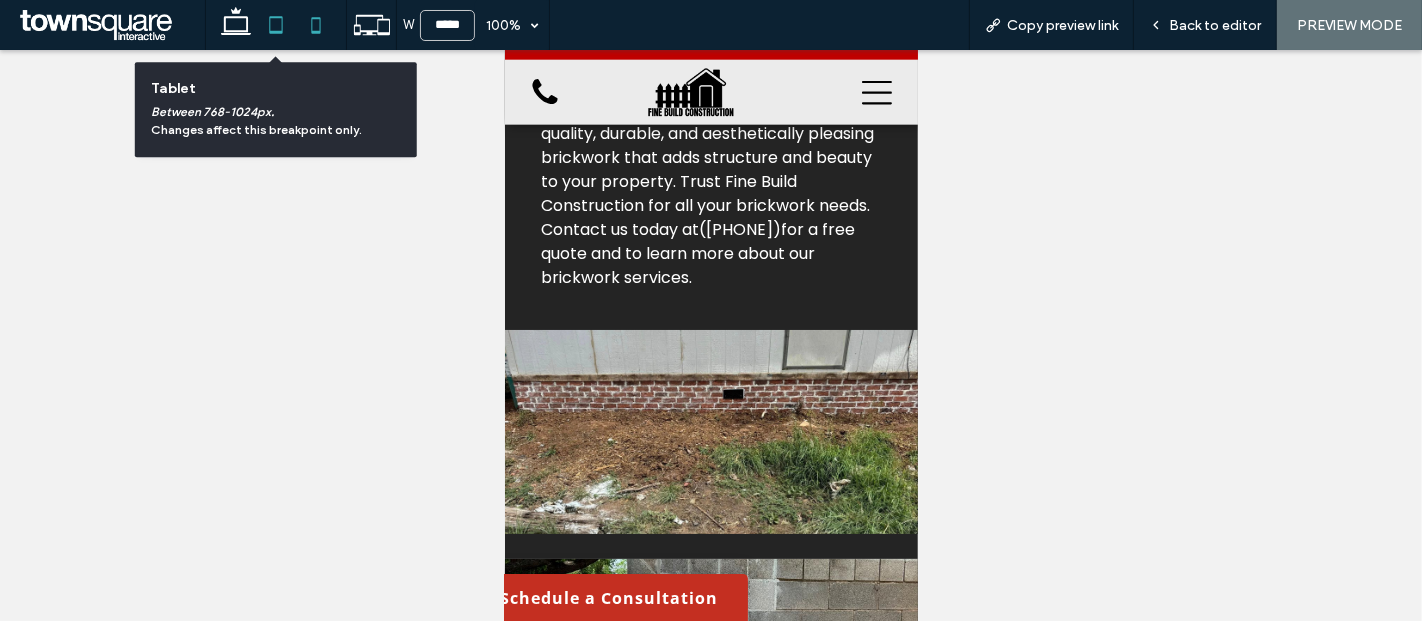 click 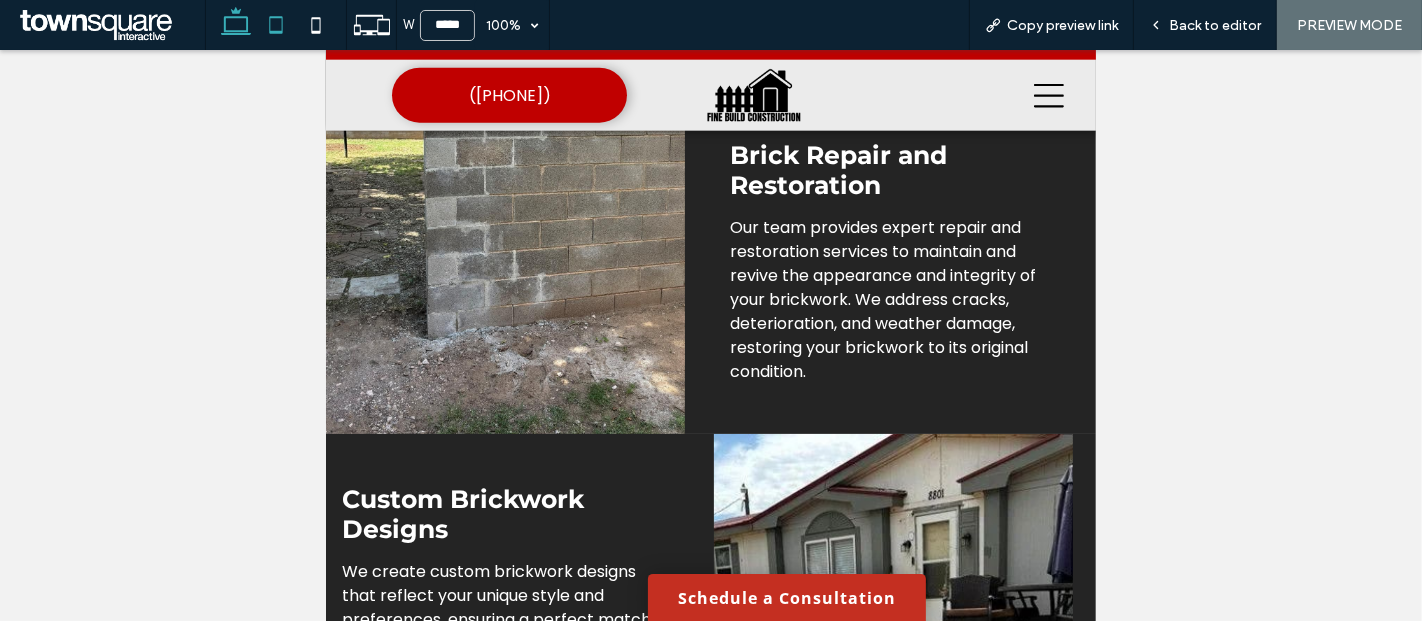 click 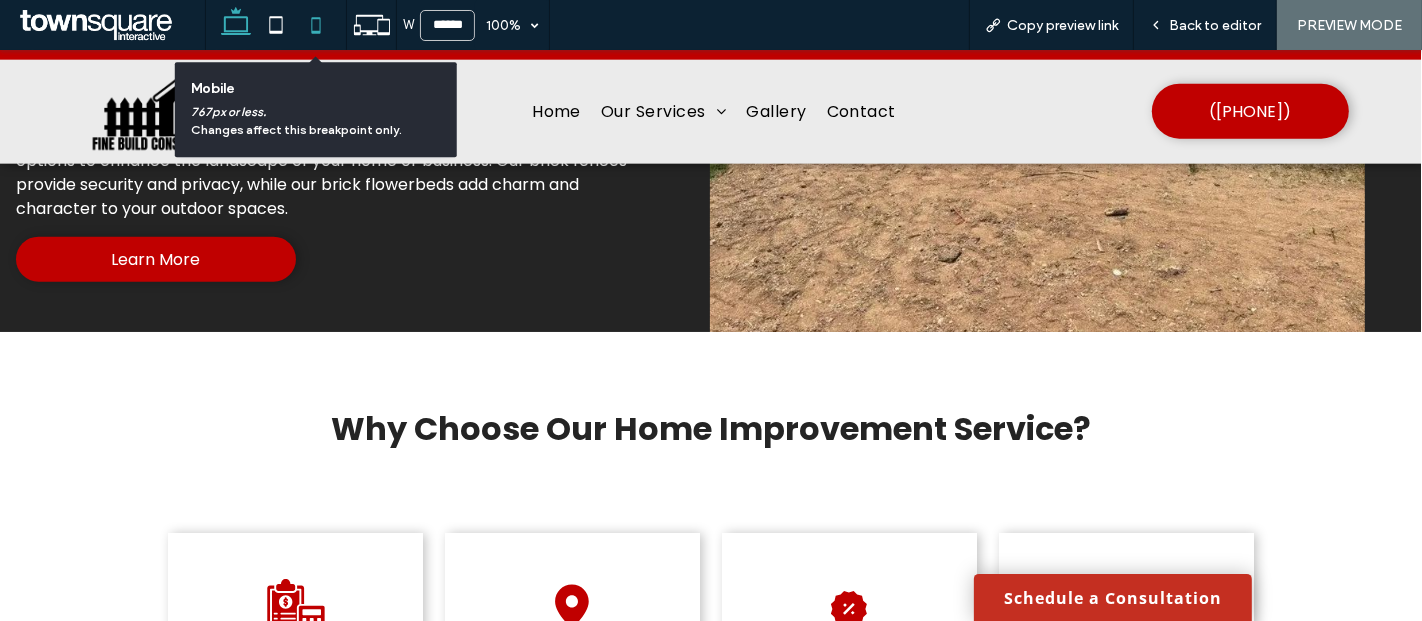 click 